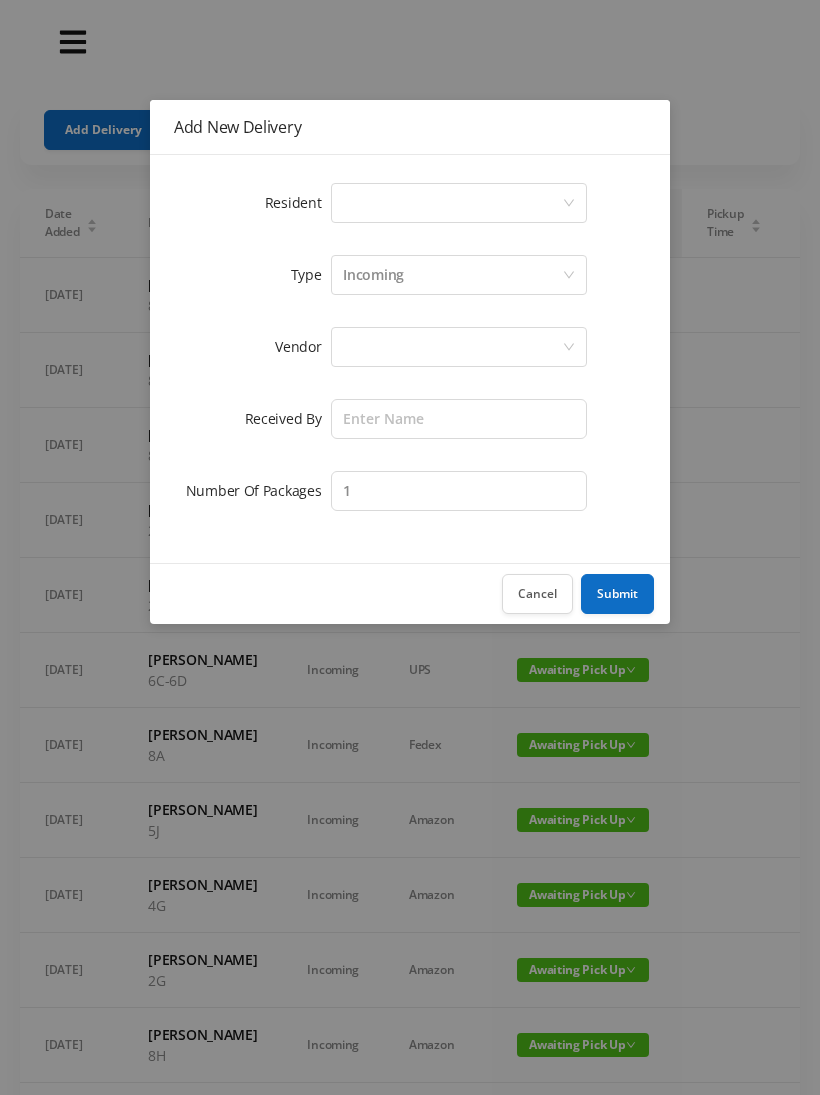 scroll, scrollTop: 0, scrollLeft: 0, axis: both 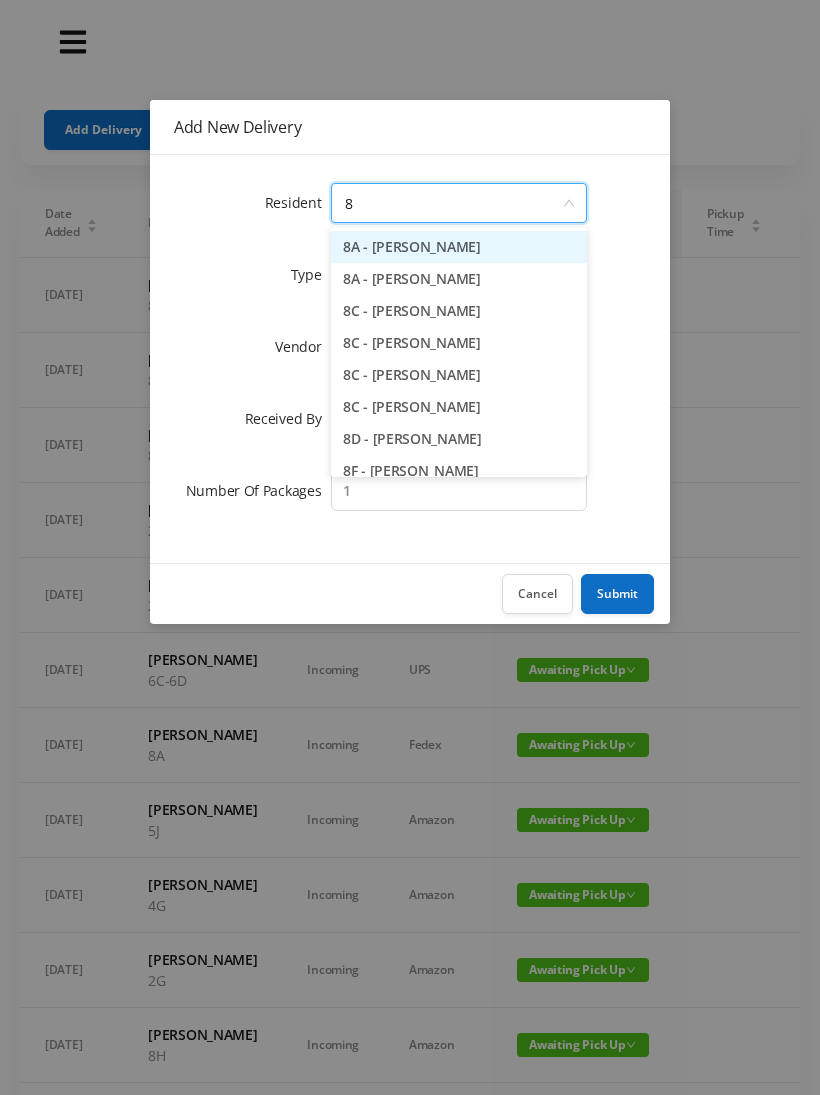 type on "8a" 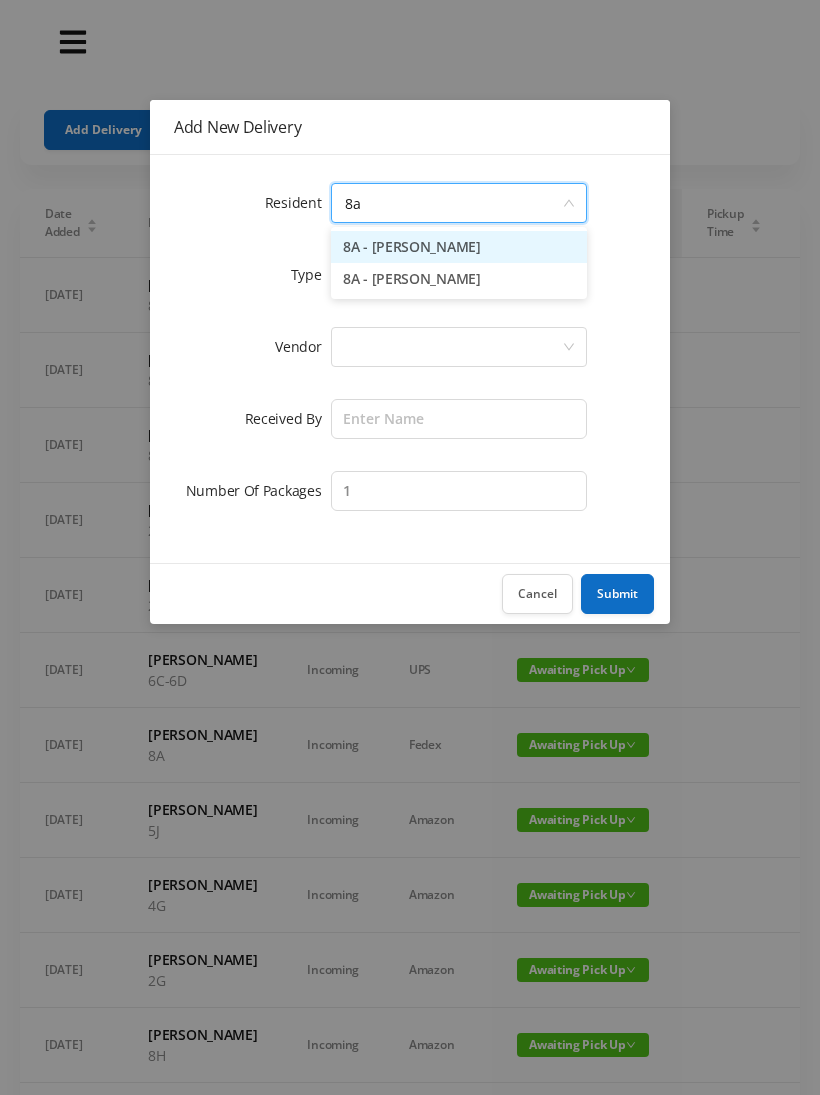 click on "8A - [PERSON_NAME]" at bounding box center (459, 247) 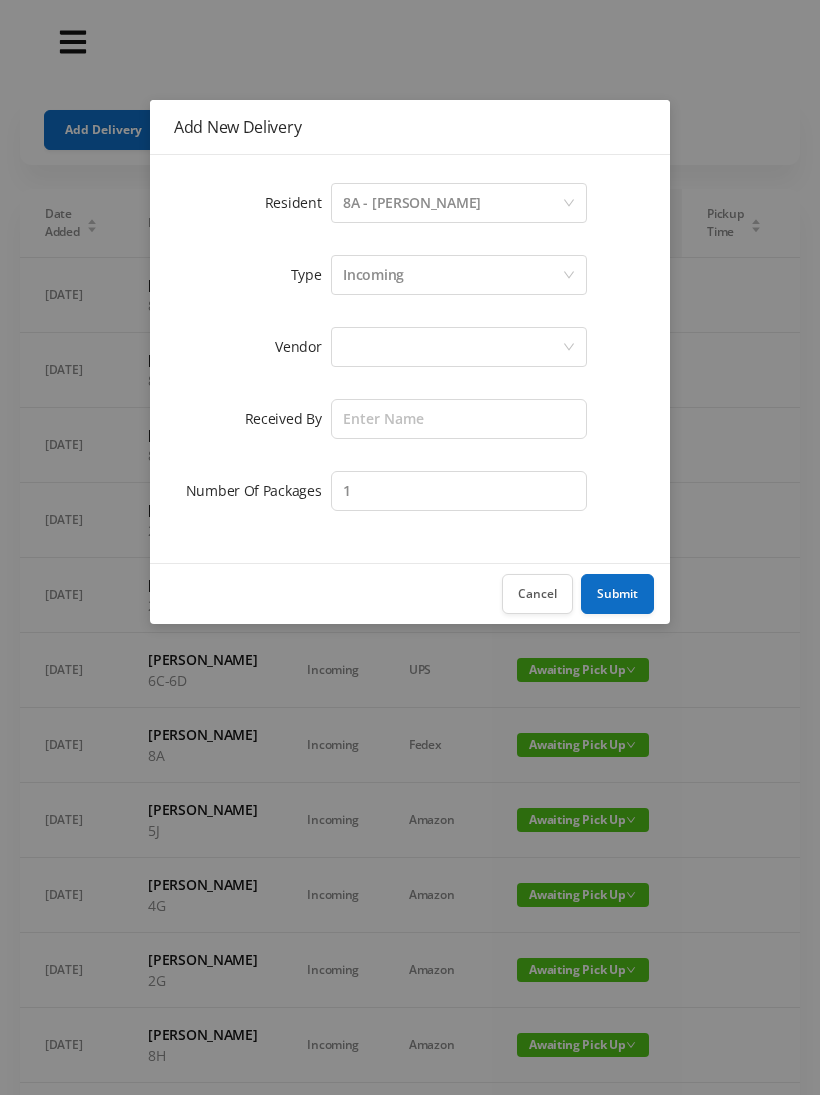 click at bounding box center (452, 347) 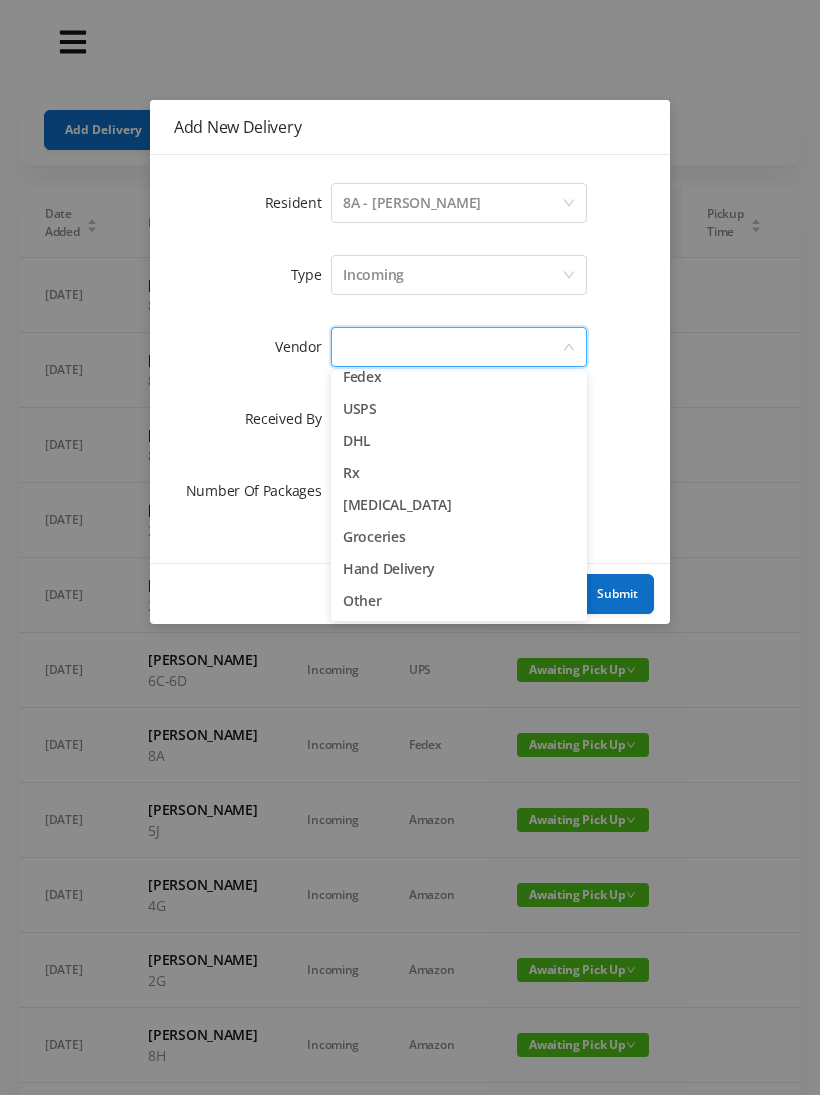 scroll, scrollTop: 78, scrollLeft: 0, axis: vertical 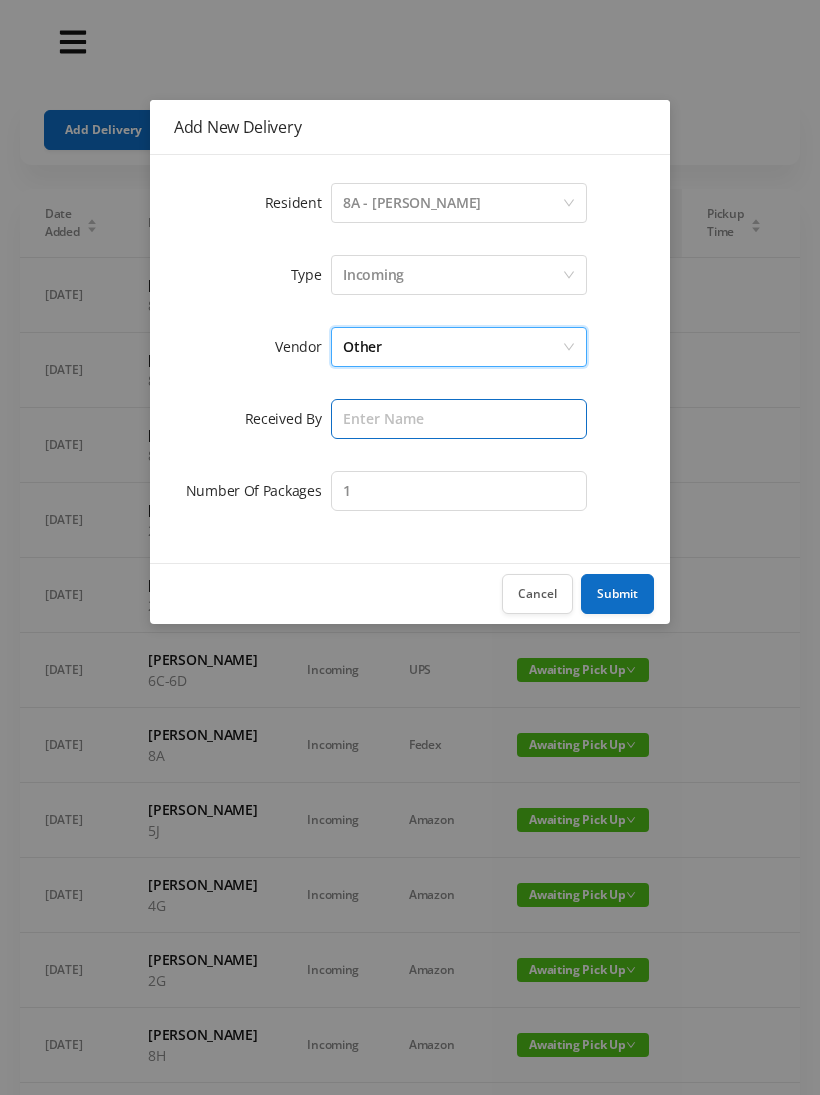click at bounding box center (459, 419) 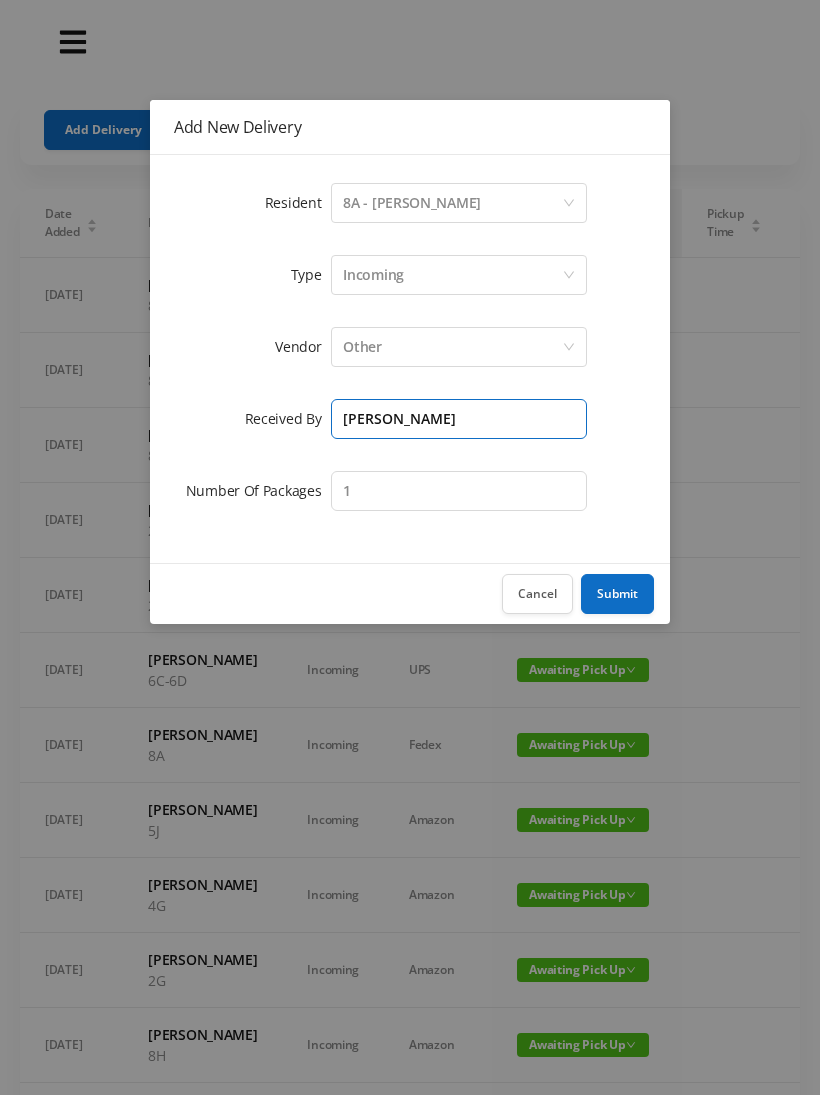 type on "[PERSON_NAME]" 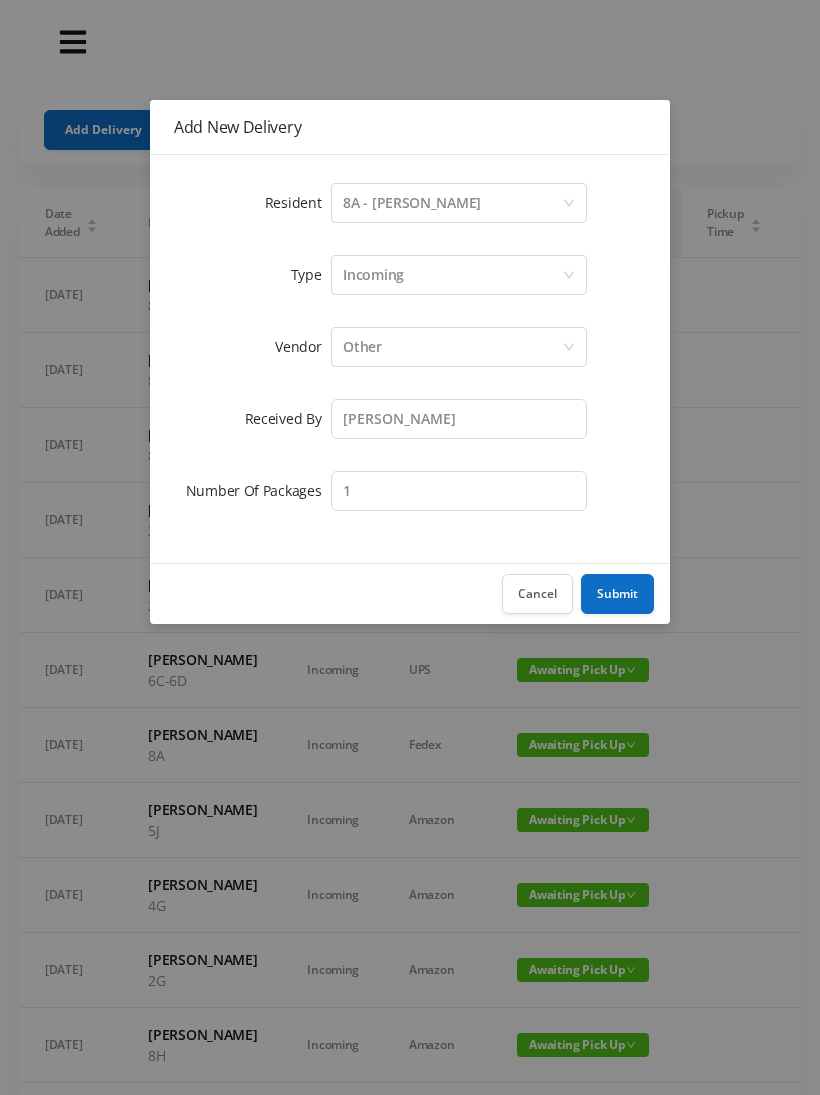 click on "Submit" at bounding box center [617, 594] 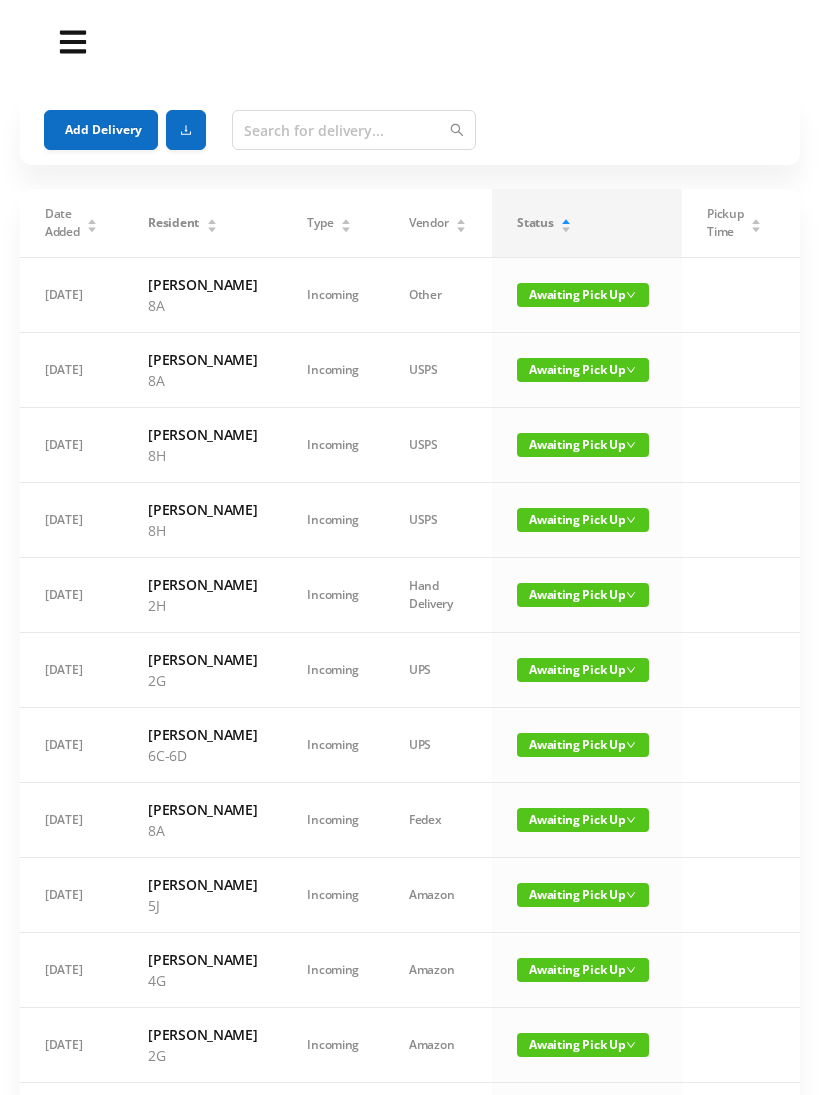 click on "Add Delivery" at bounding box center (101, 130) 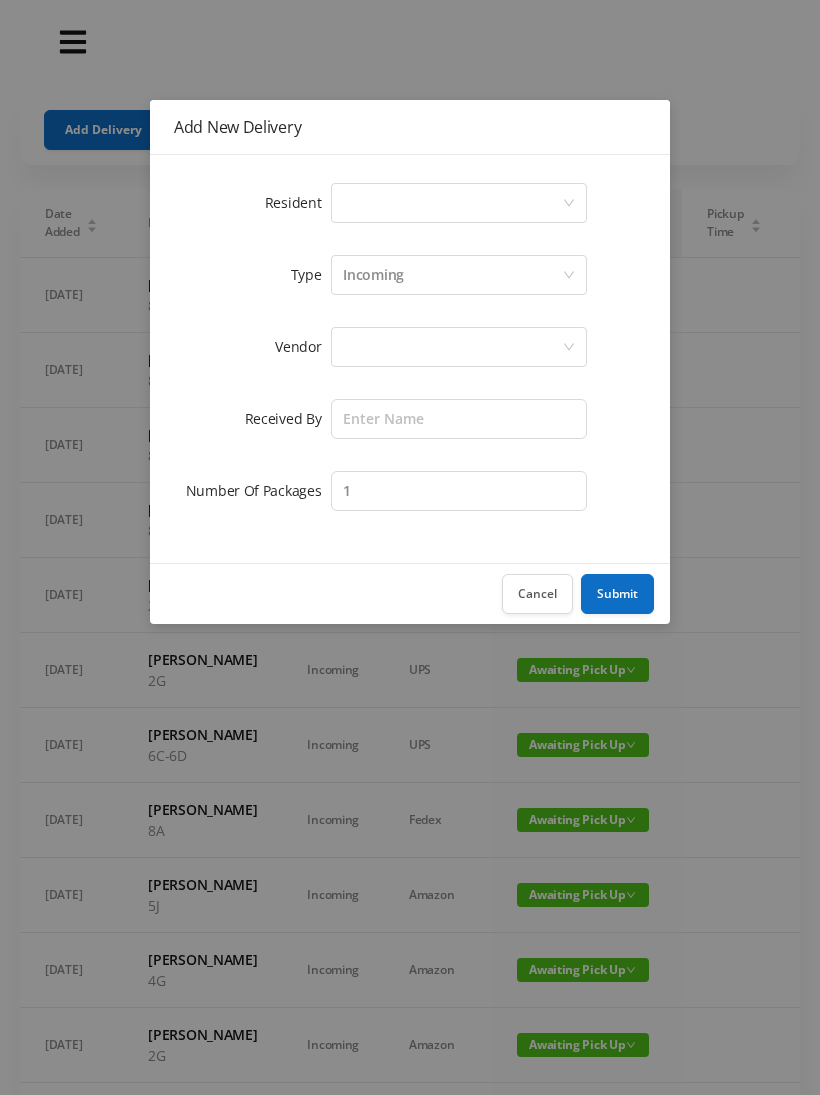 click on "Select a person" at bounding box center (452, 203) 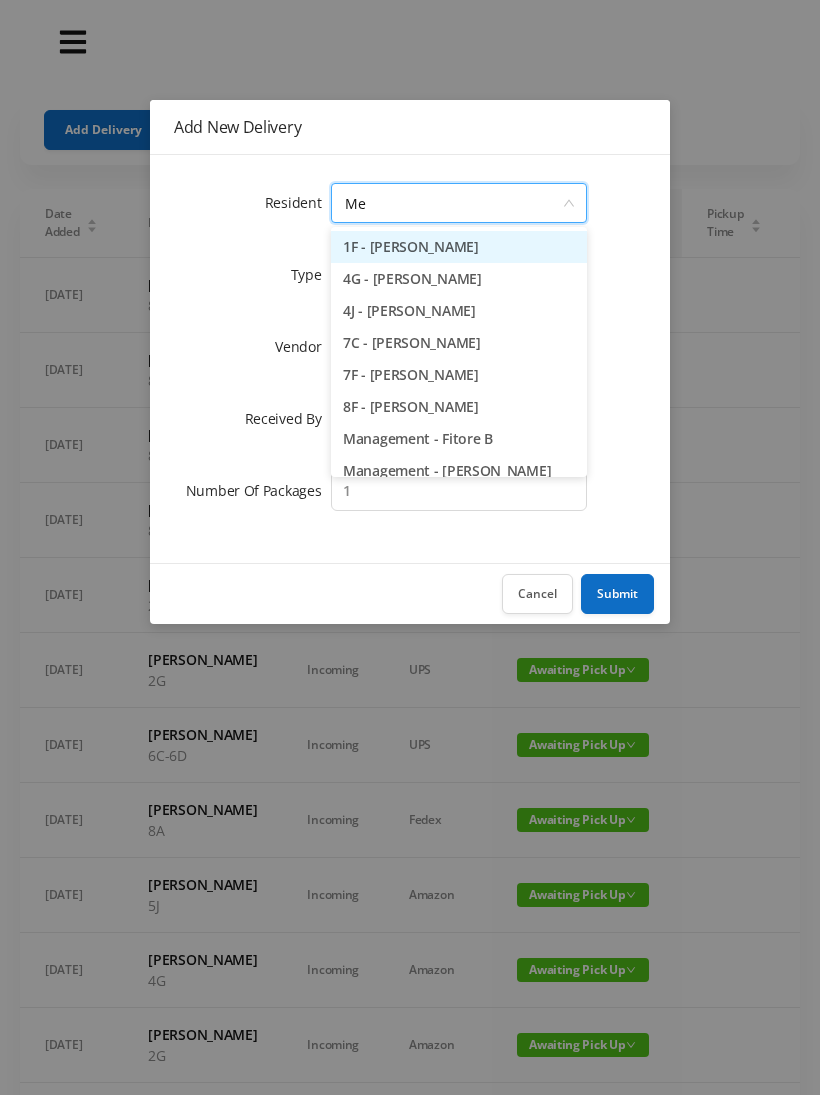 type on "[PERSON_NAME]" 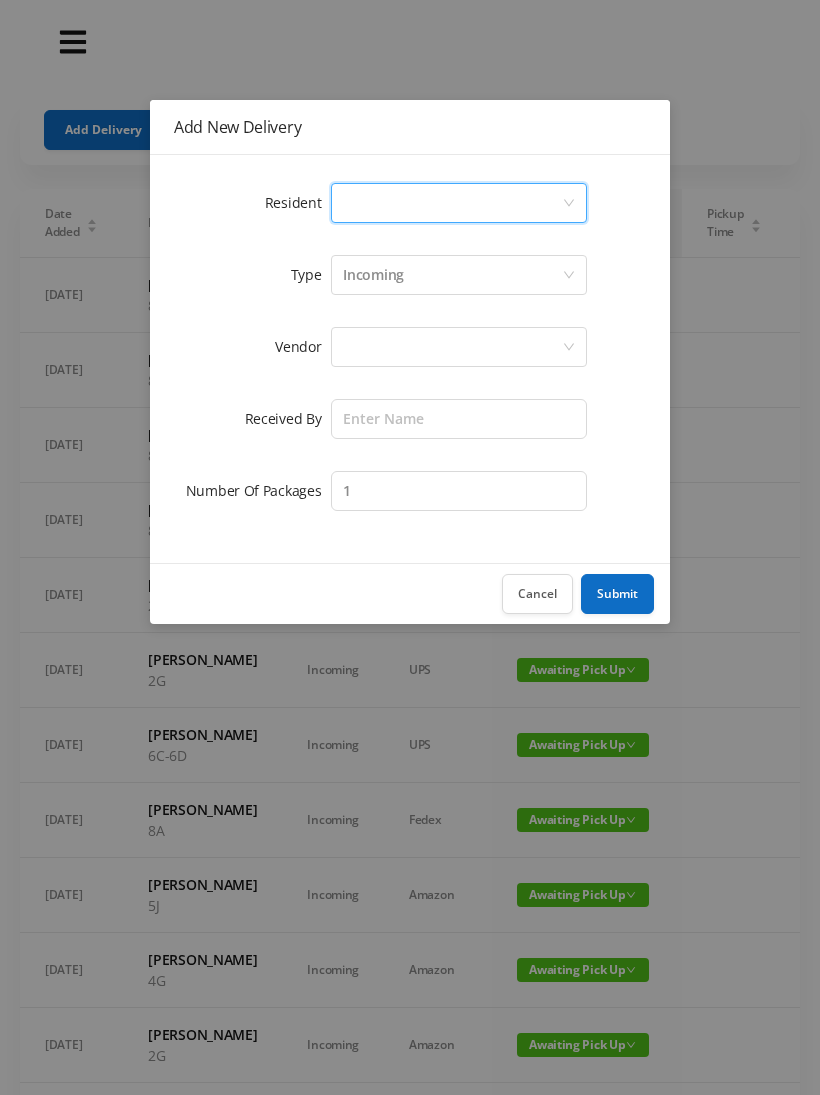 click on "Select a person" at bounding box center [452, 203] 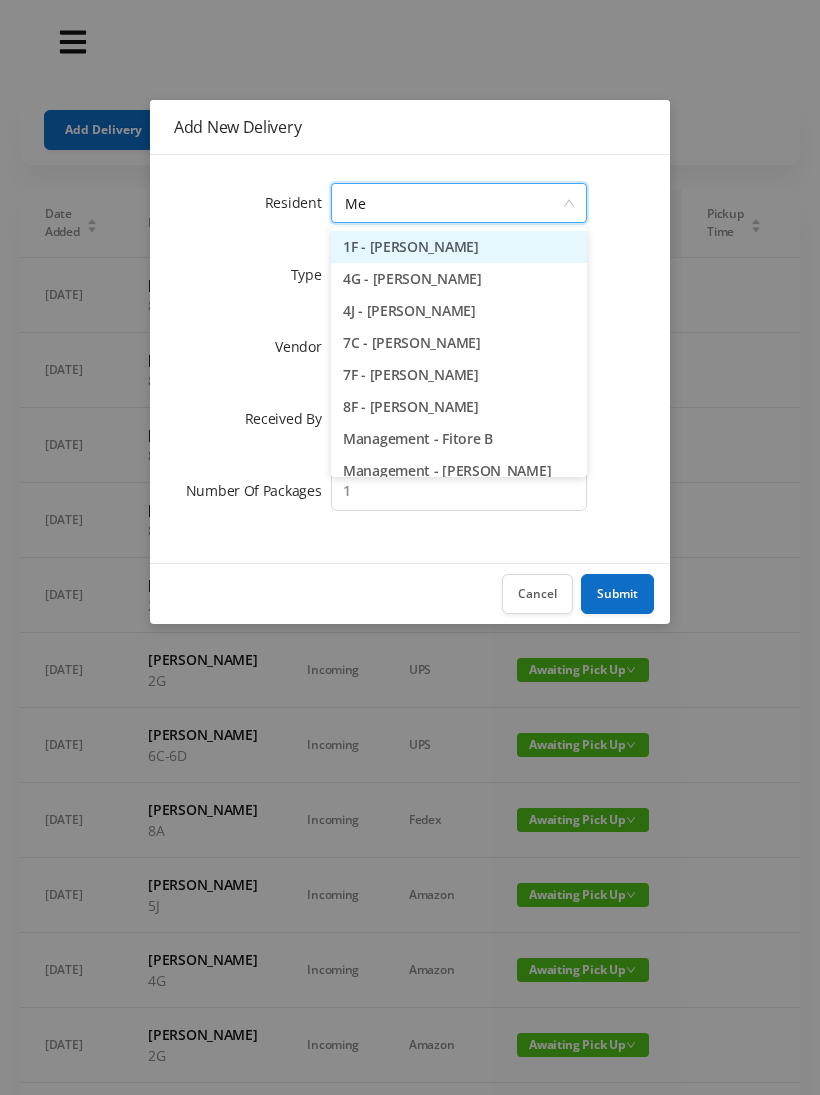 type on "[PERSON_NAME]" 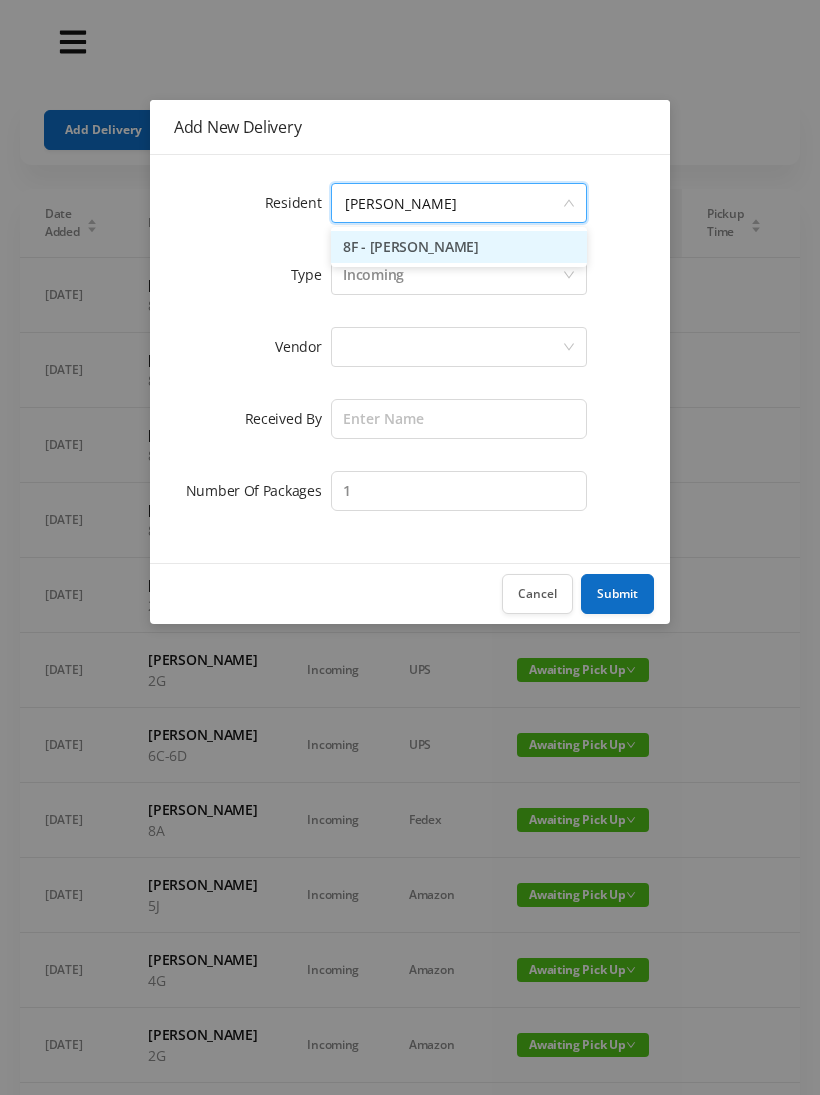 click on "8F - [PERSON_NAME]" at bounding box center (459, 247) 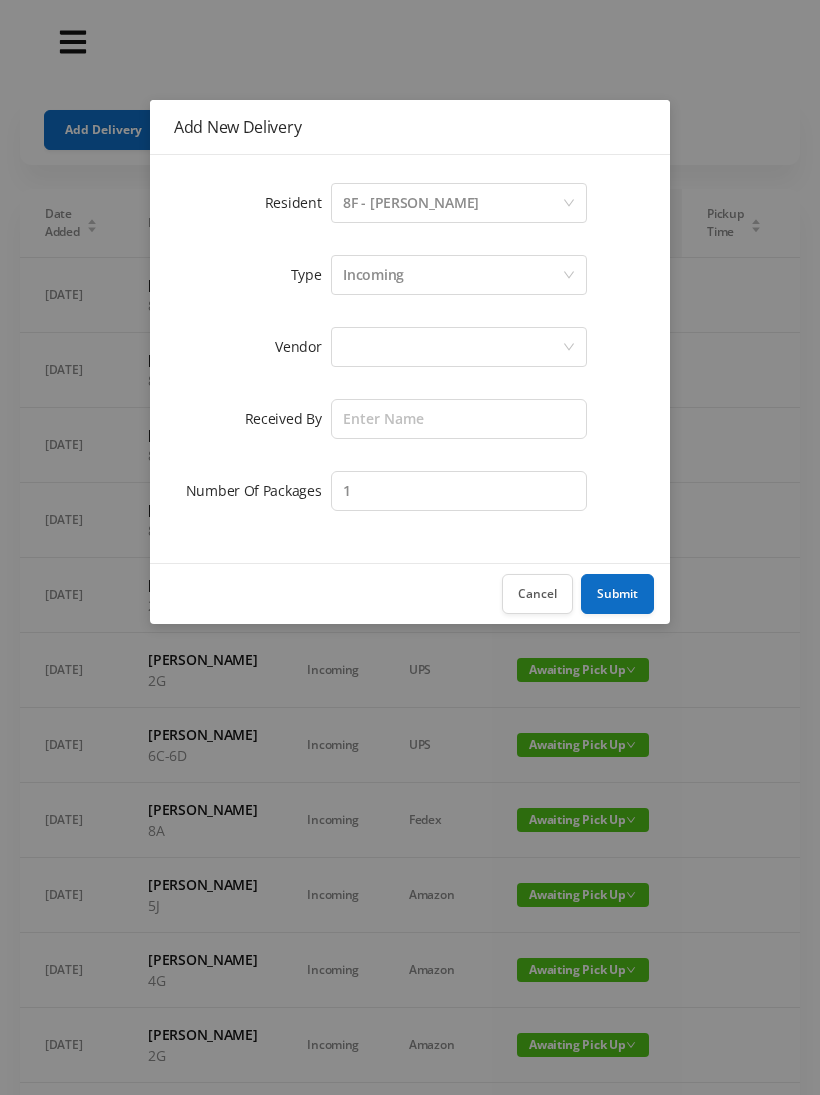 click at bounding box center (459, 347) 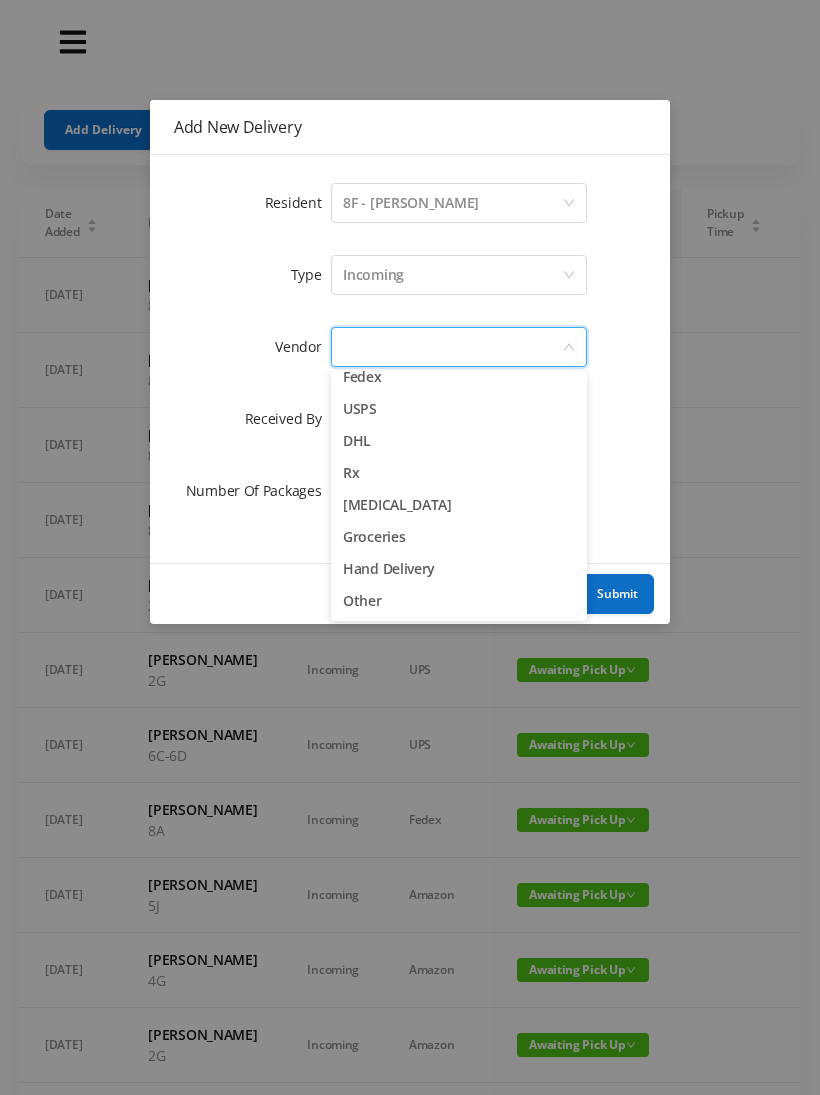 scroll, scrollTop: 78, scrollLeft: 0, axis: vertical 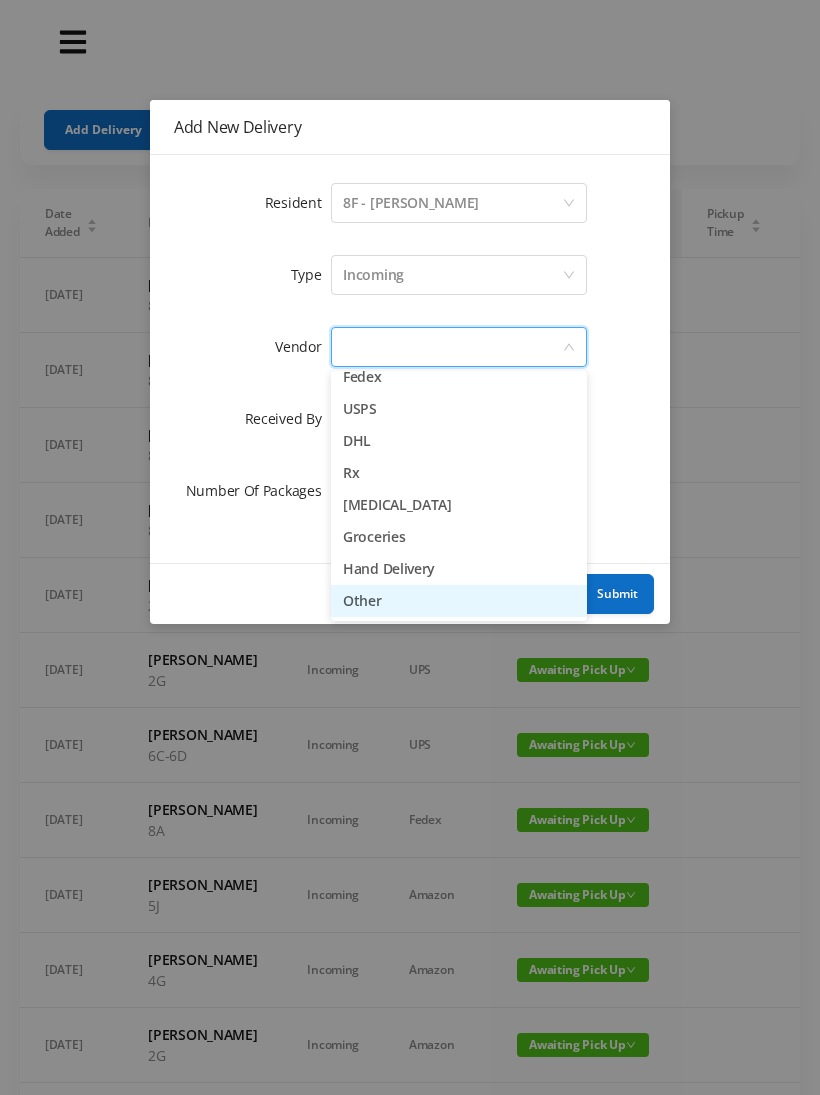 click on "Other" at bounding box center [459, 601] 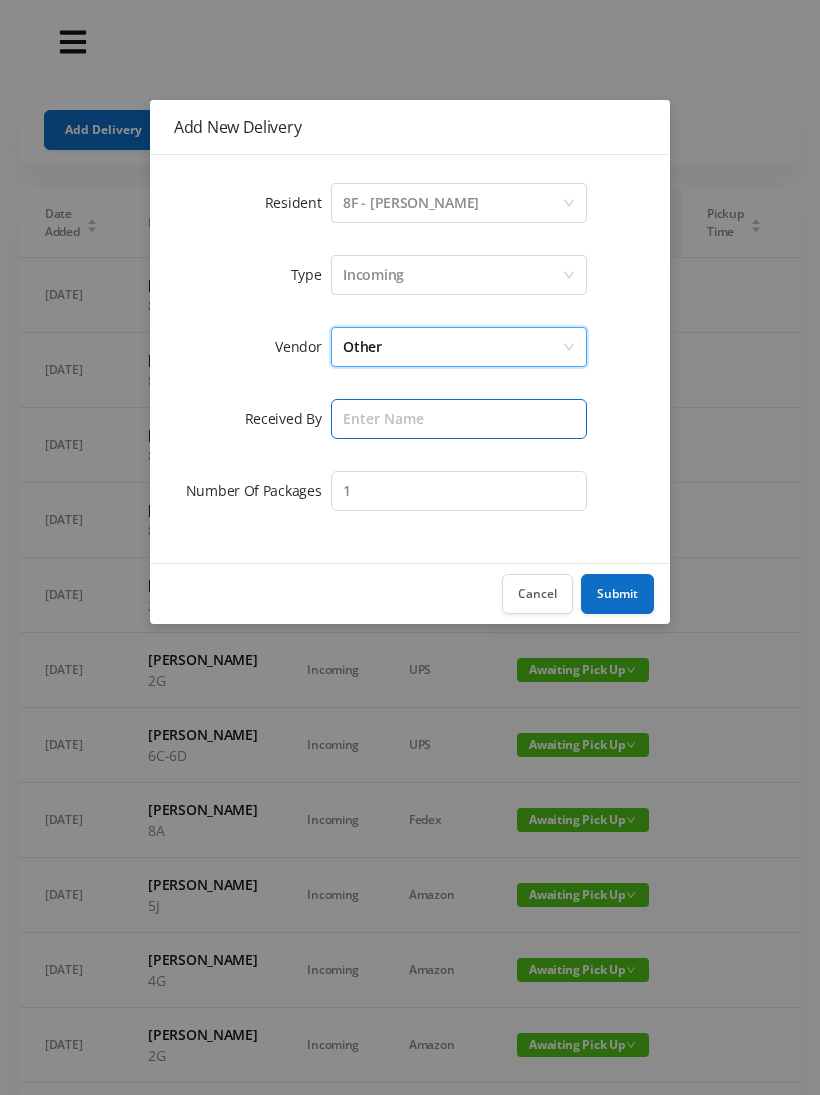 click at bounding box center [459, 419] 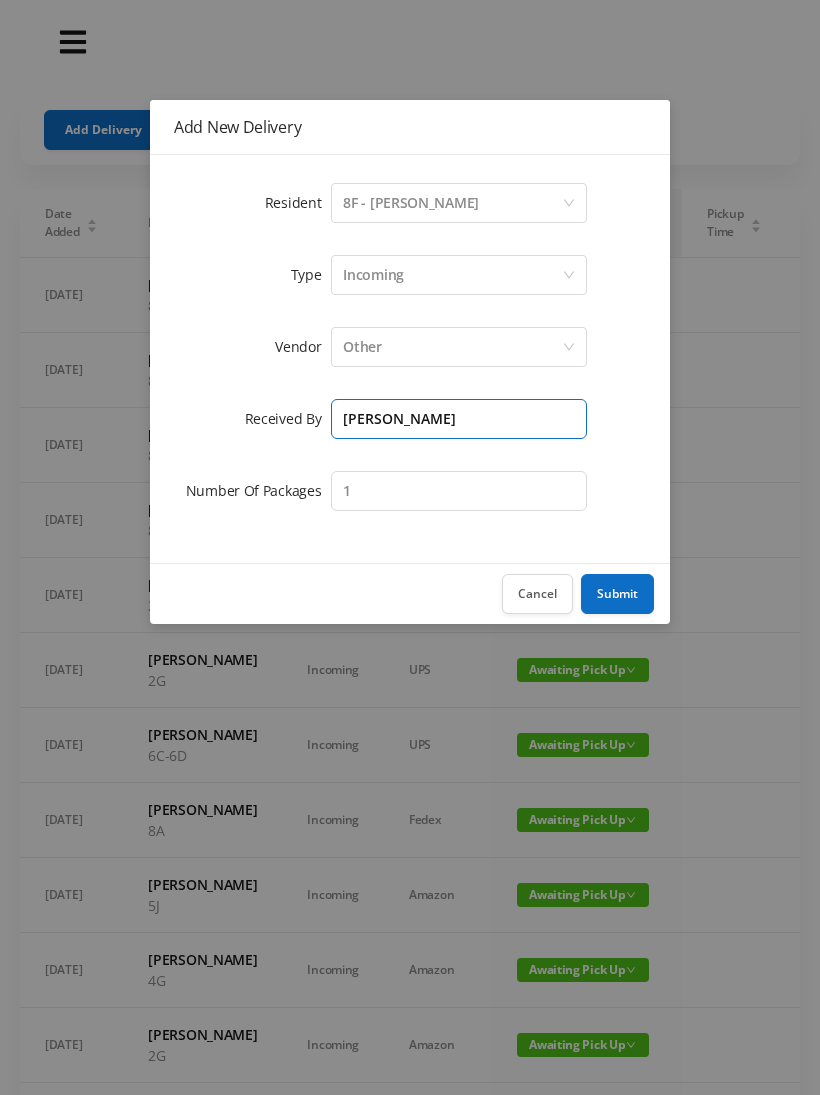 type on "[PERSON_NAME]" 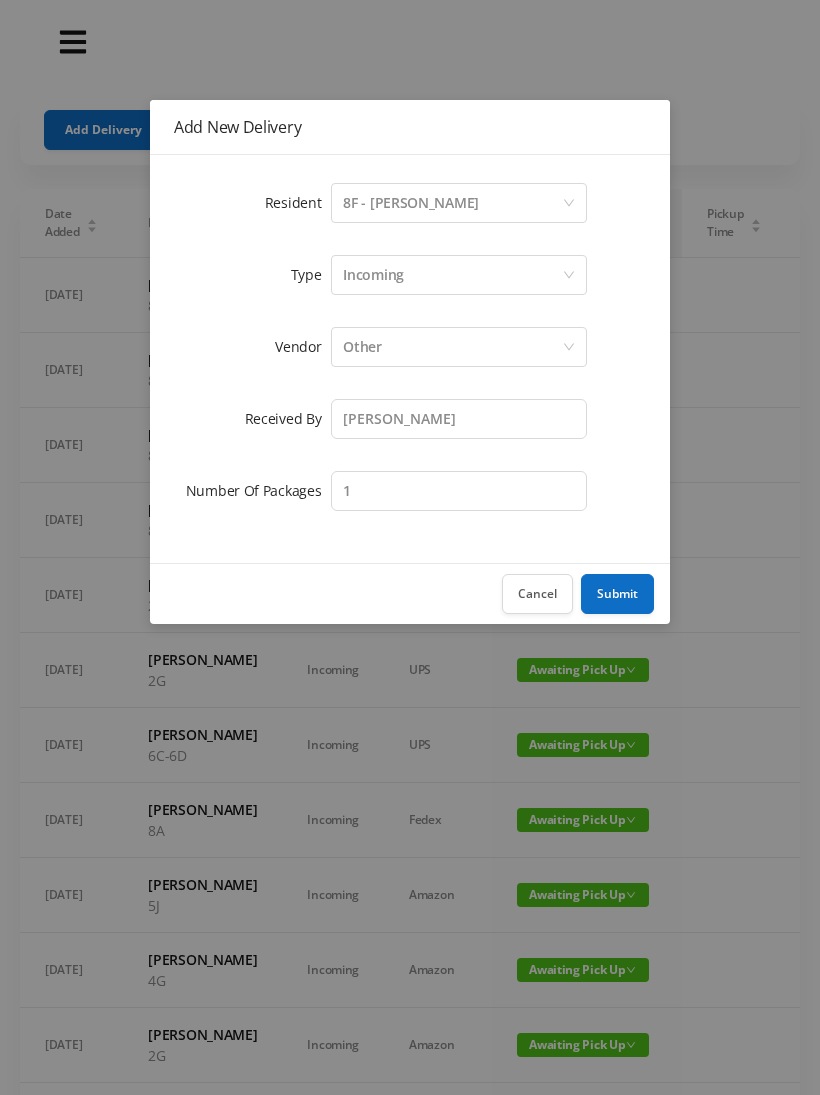click on "Submit" at bounding box center (617, 594) 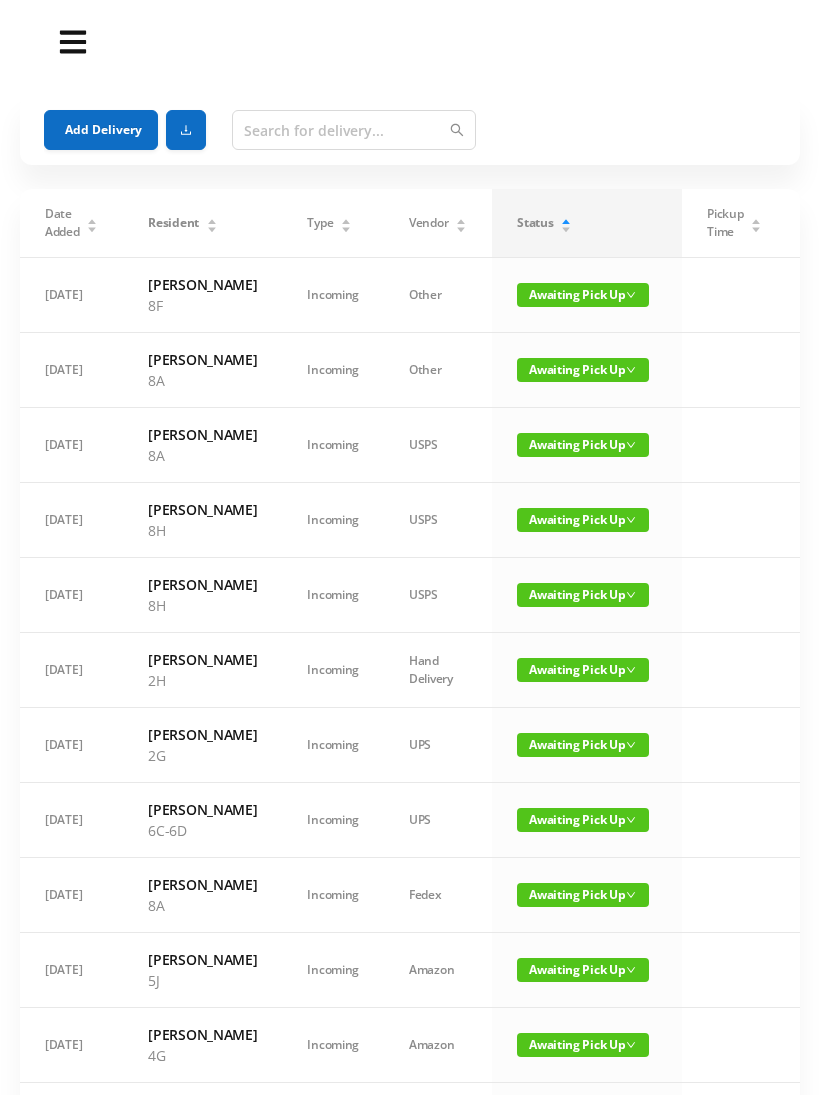 click on "Add Delivery" at bounding box center (101, 130) 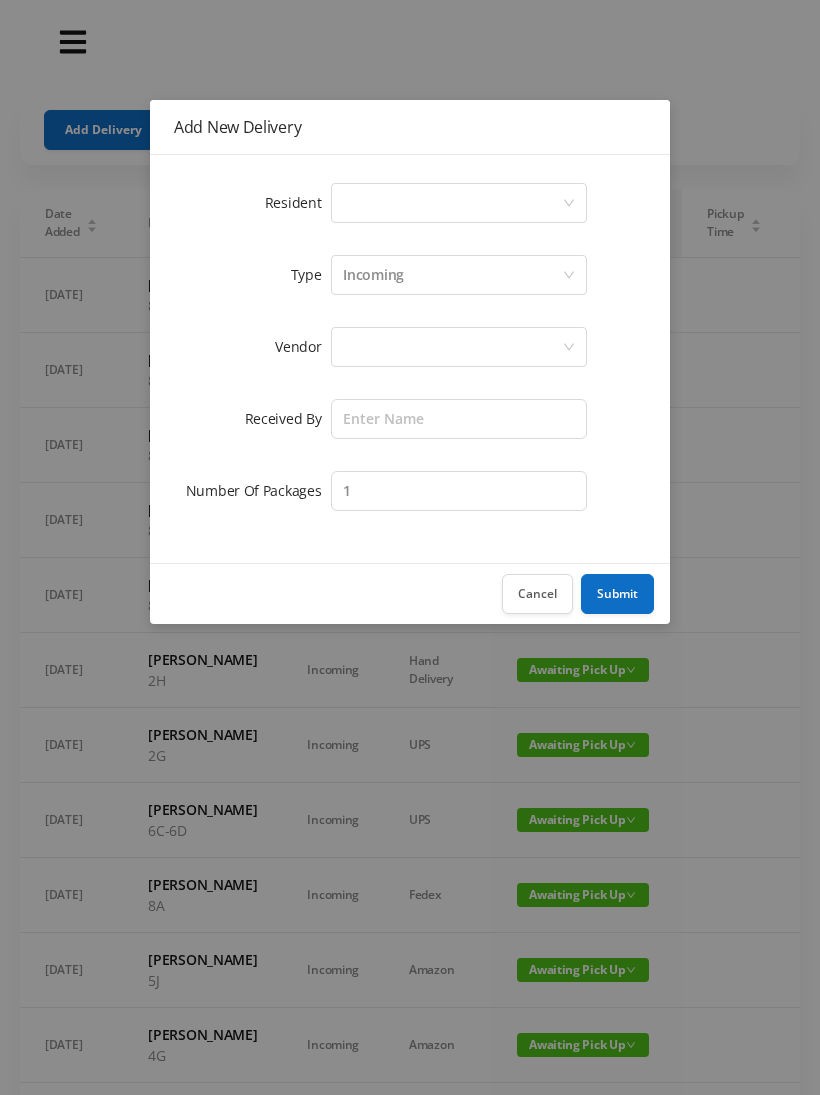click on "Select a person" at bounding box center [452, 203] 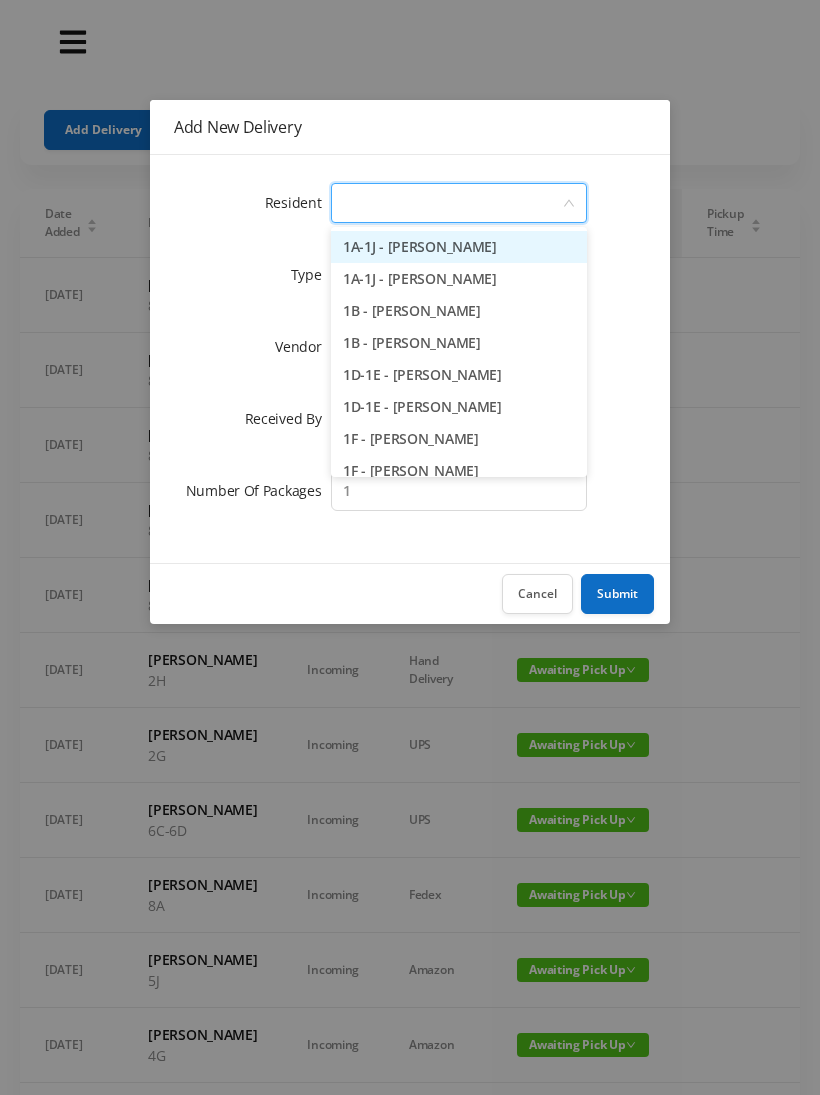 type on "3" 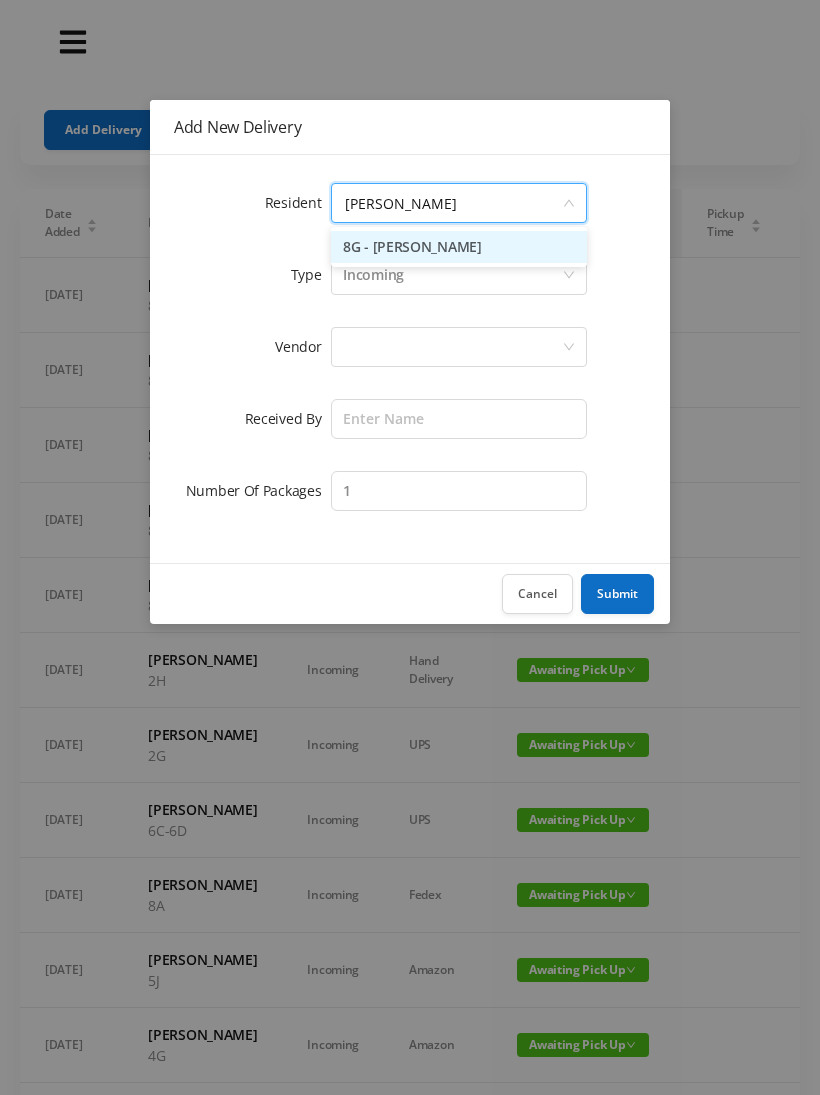 type on "[PERSON_NAME]" 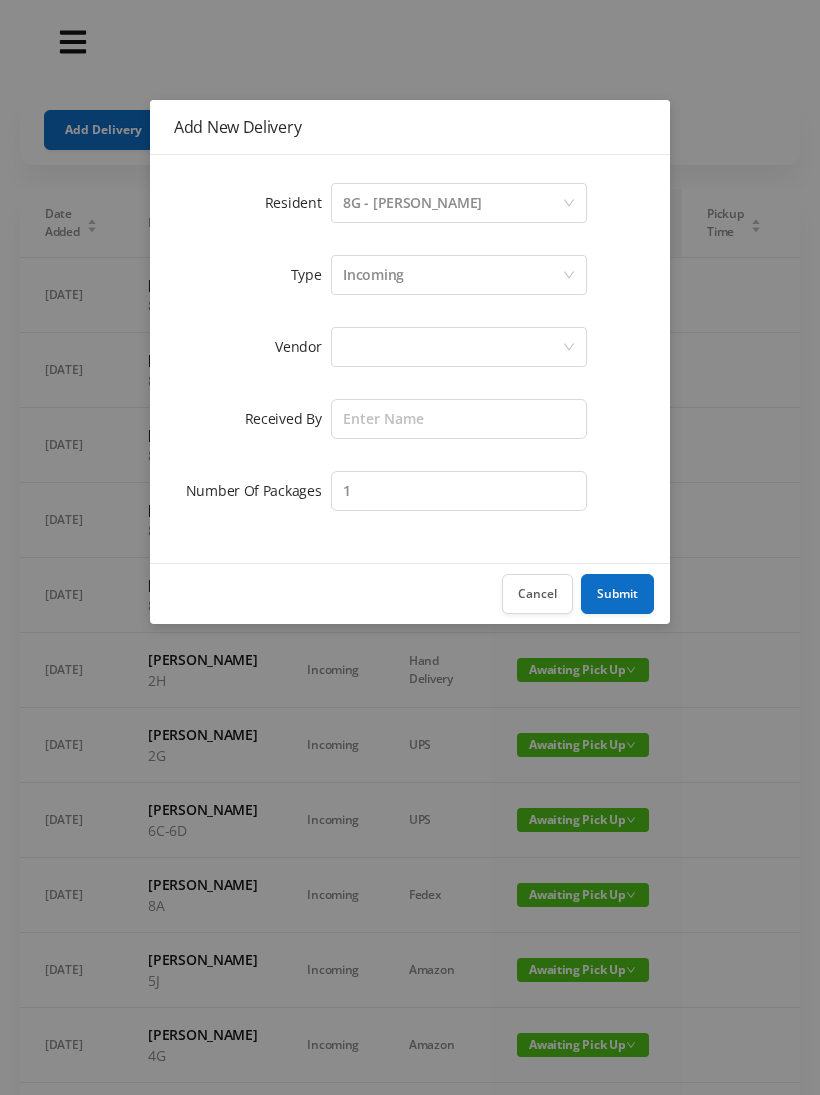 click at bounding box center [452, 347] 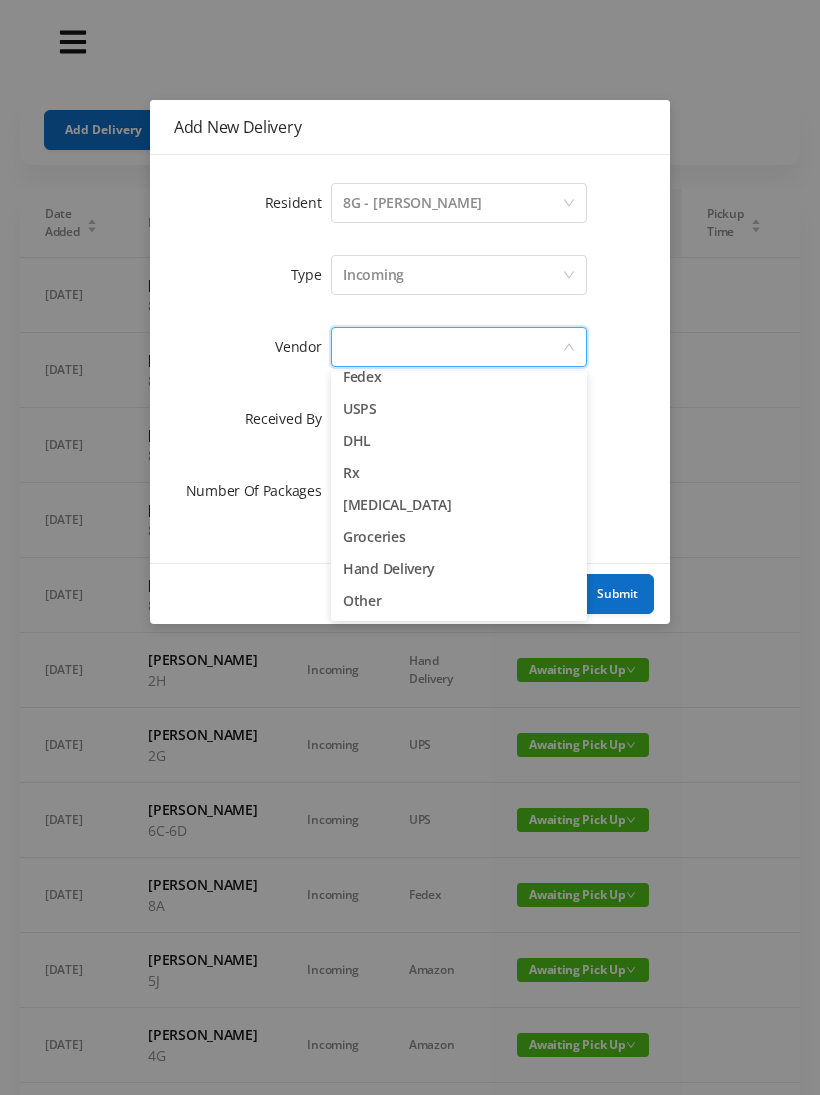 scroll, scrollTop: 78, scrollLeft: 0, axis: vertical 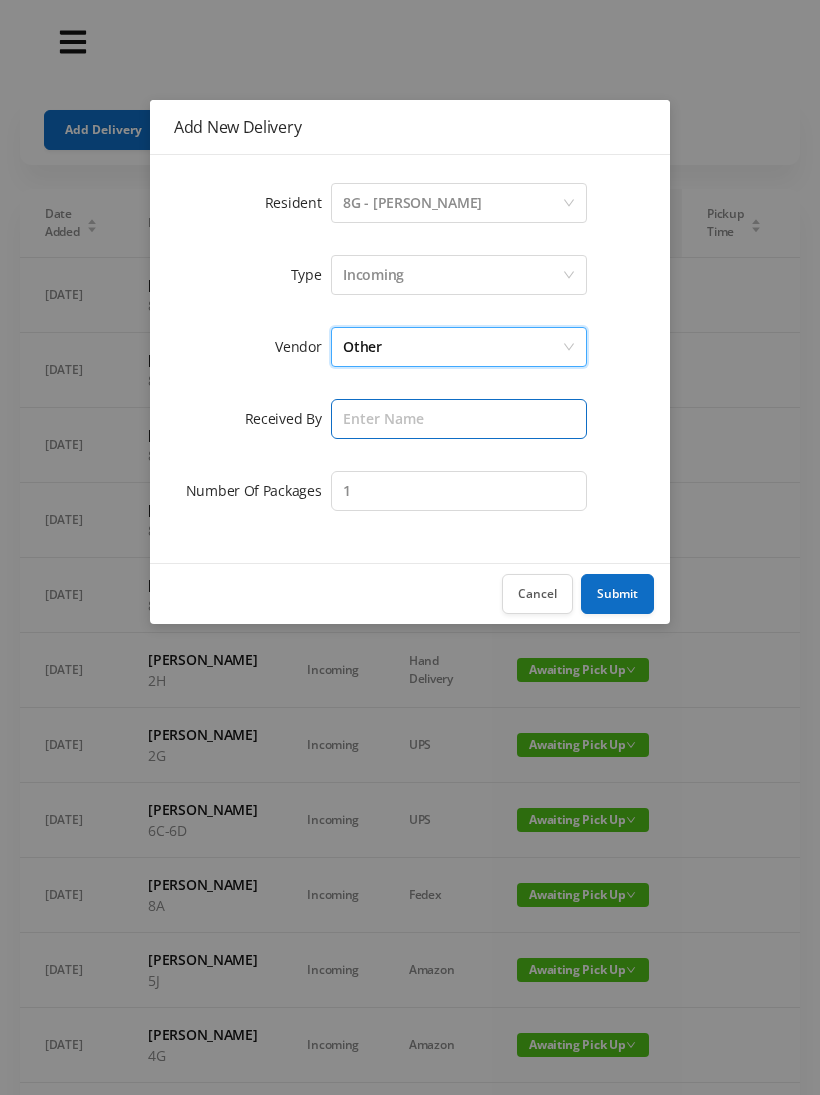 click at bounding box center [459, 419] 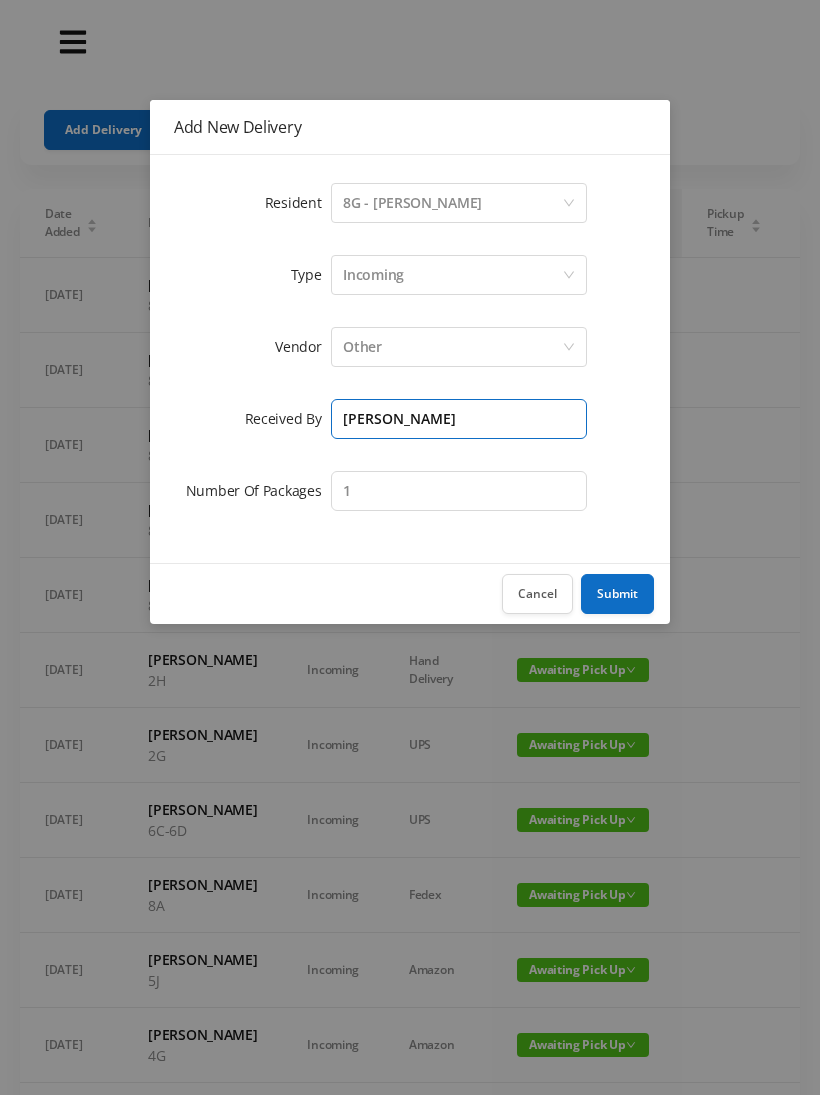 type on "[PERSON_NAME]" 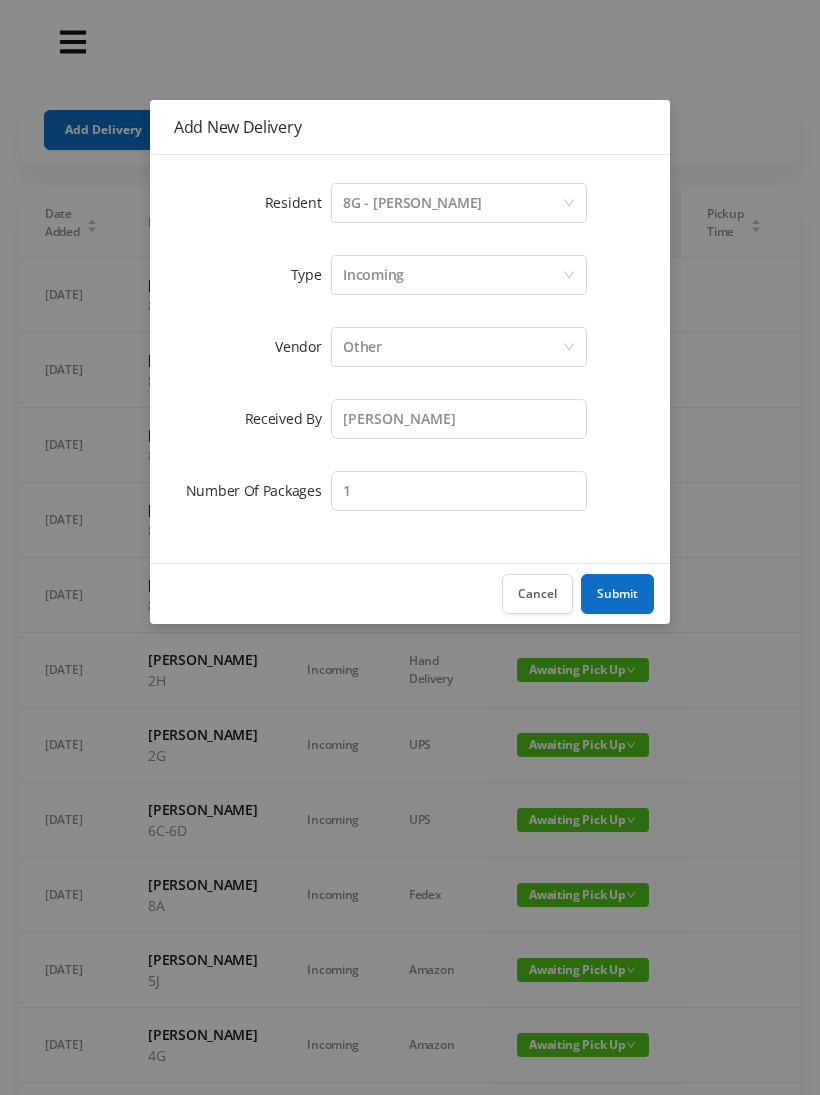 click on "Submit" at bounding box center [617, 594] 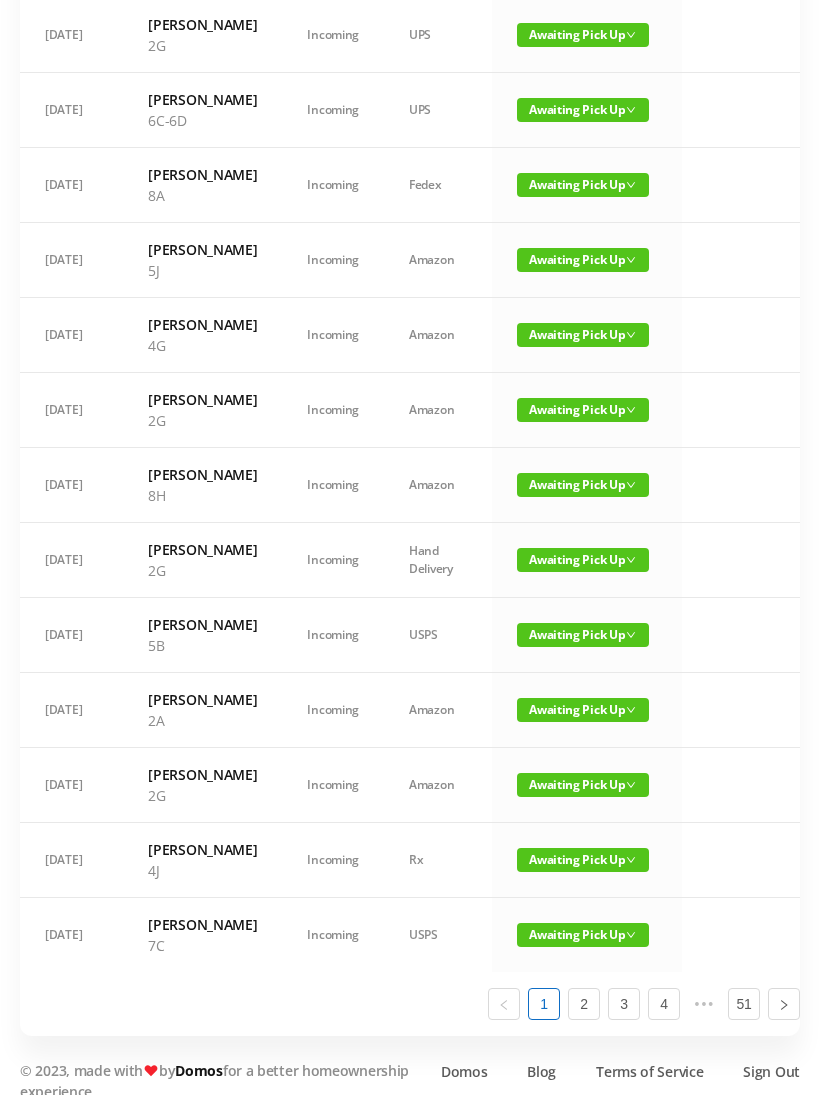 scroll, scrollTop: 1028, scrollLeft: 0, axis: vertical 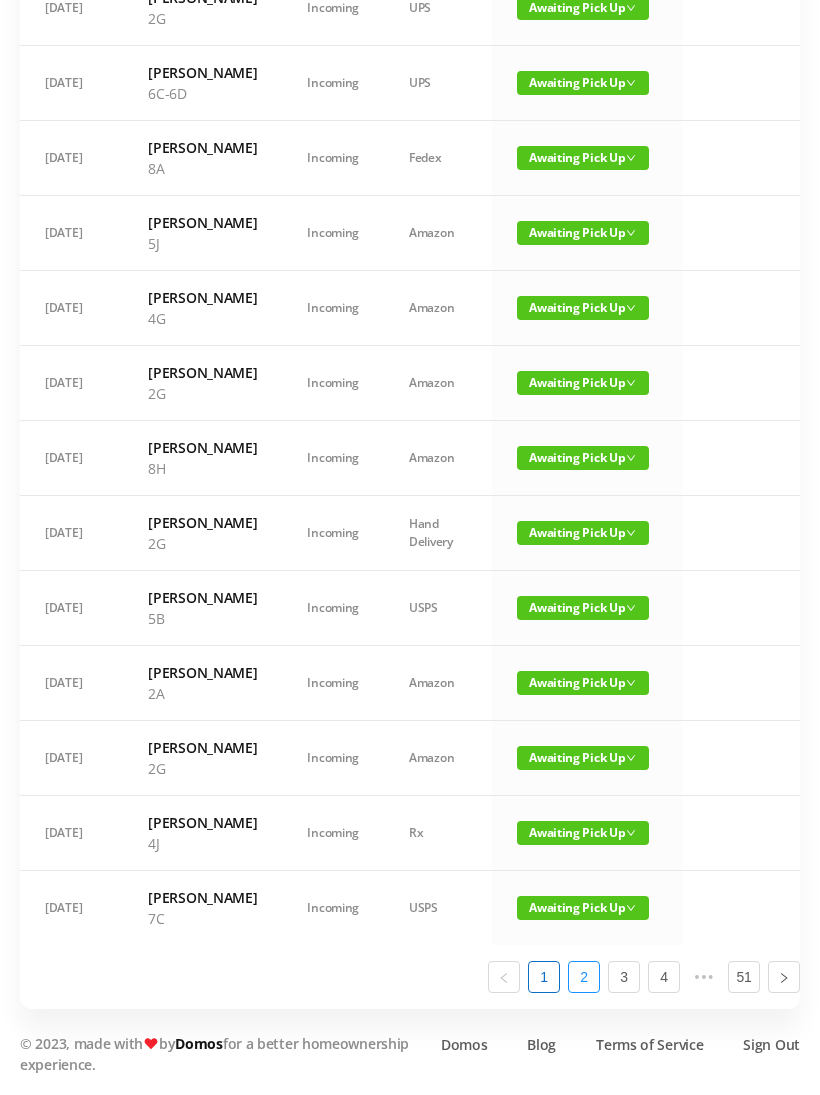 click on "2" at bounding box center [584, 977] 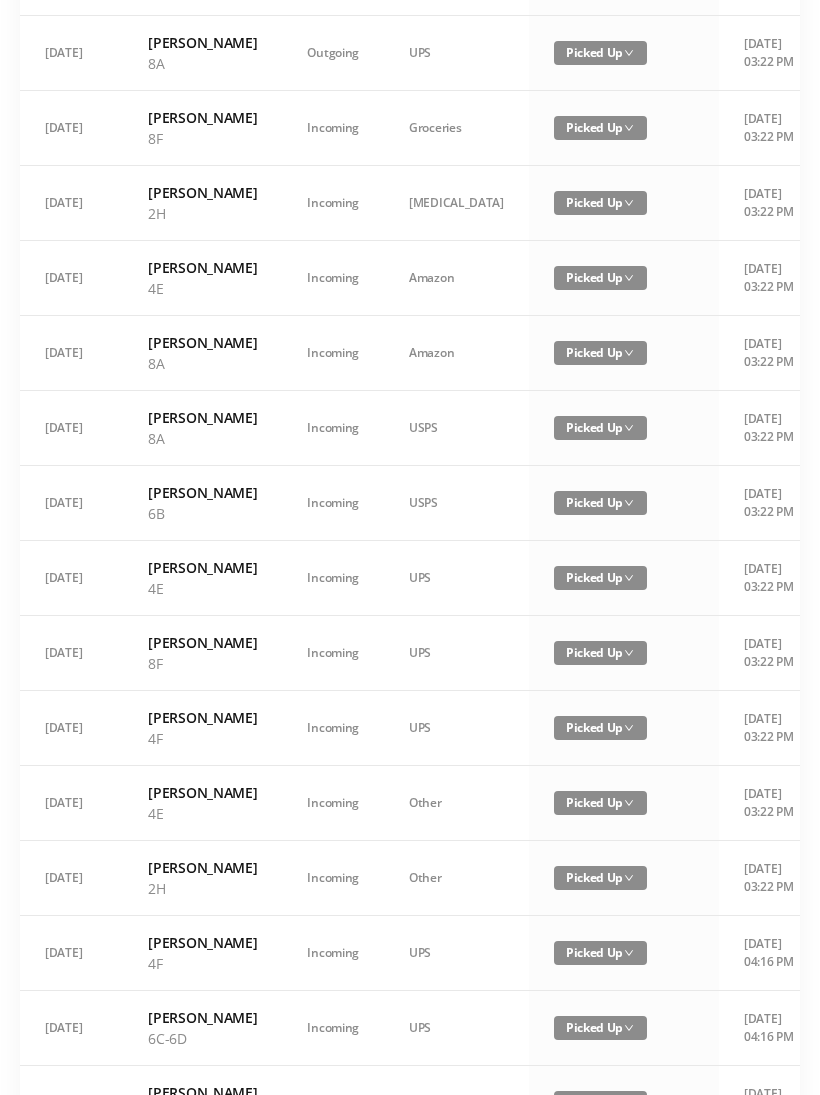 scroll, scrollTop: 1112, scrollLeft: 0, axis: vertical 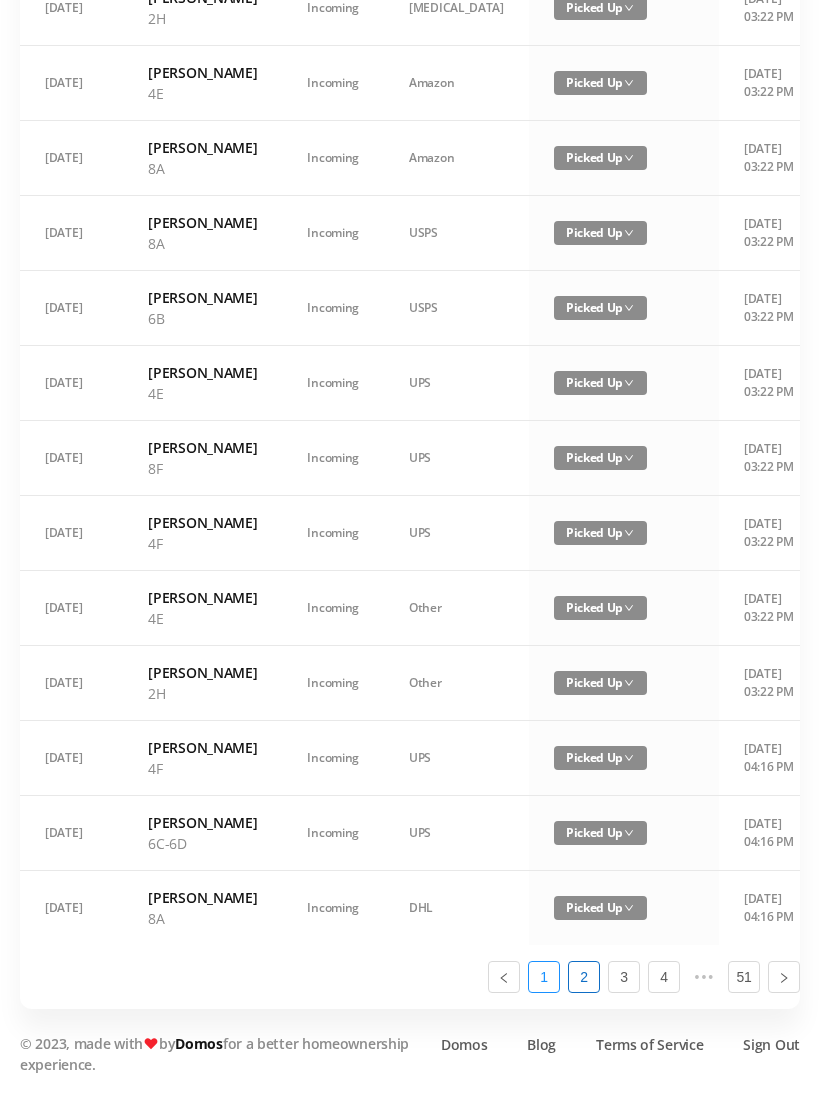click on "1" at bounding box center [544, 977] 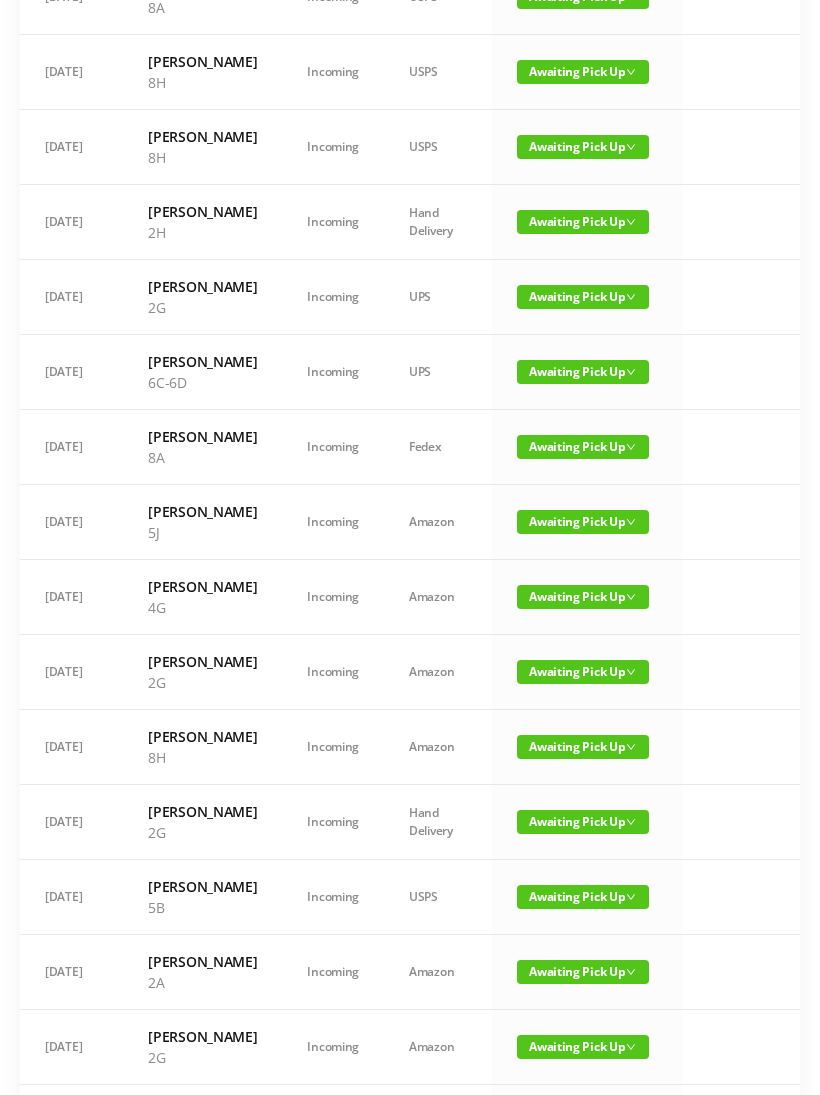 scroll, scrollTop: 523, scrollLeft: 0, axis: vertical 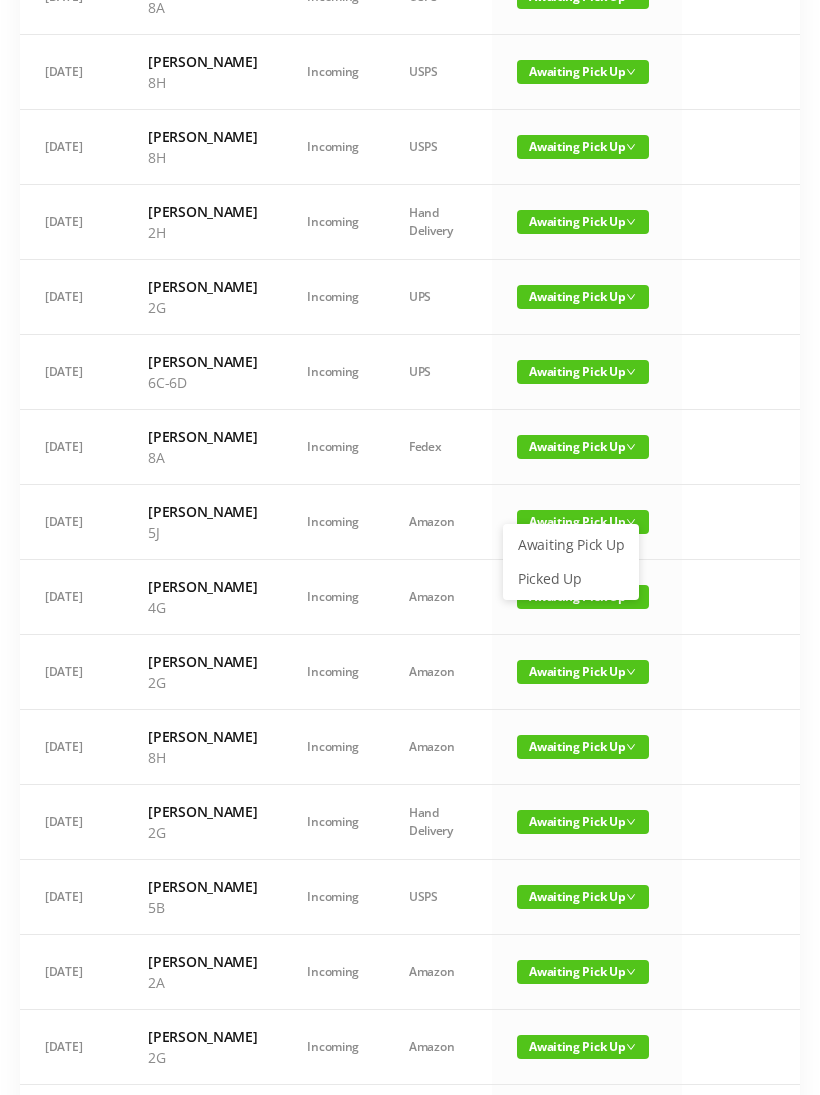 click on "Picked Up" at bounding box center (571, 579) 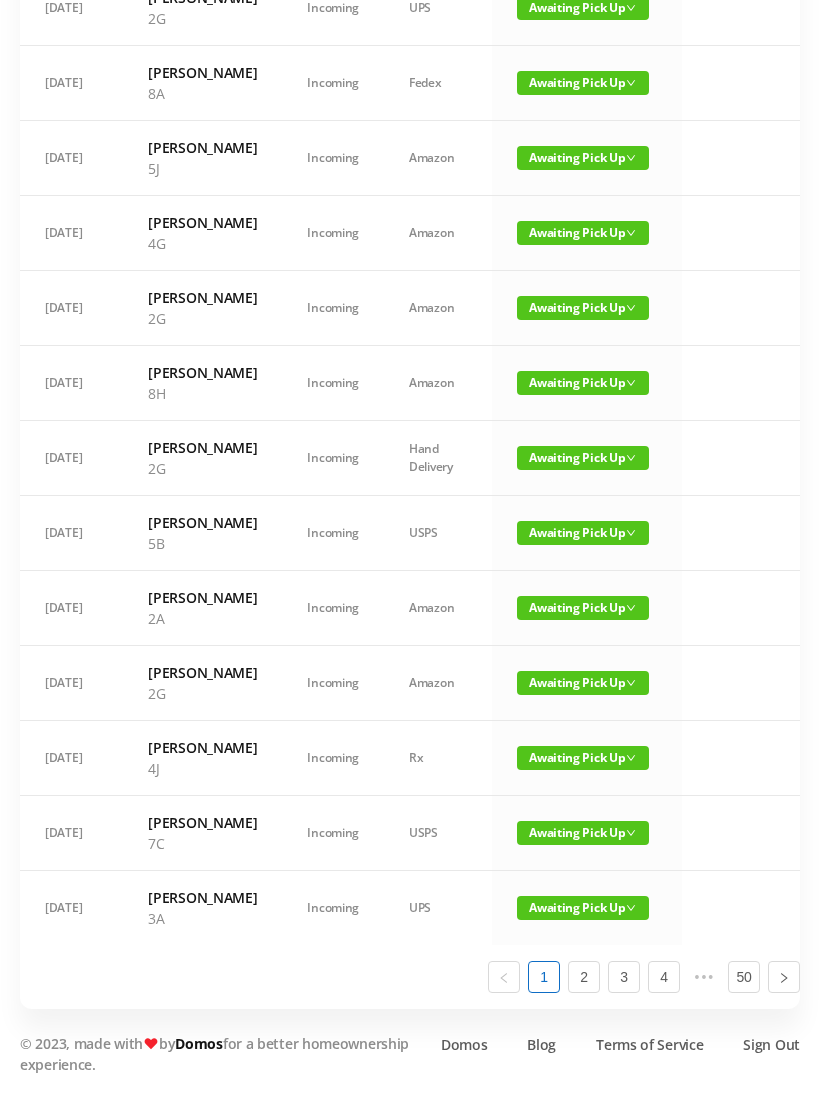 scroll, scrollTop: 1007, scrollLeft: 0, axis: vertical 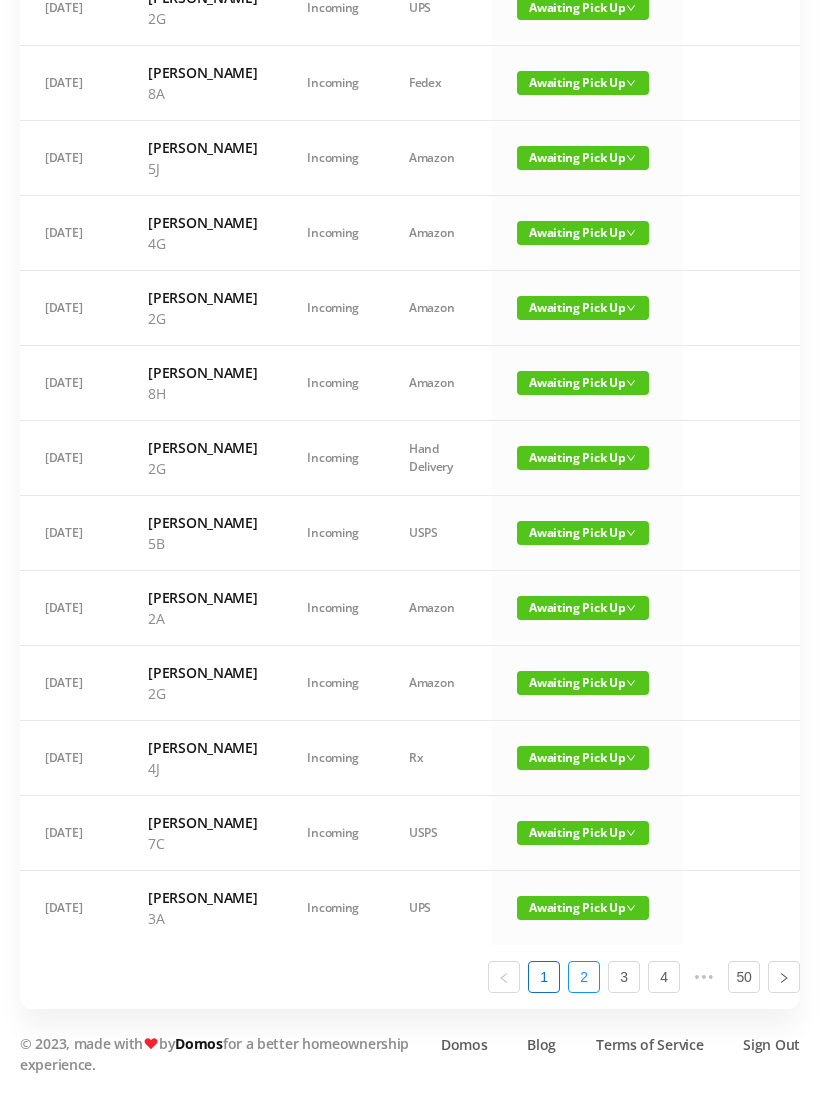click on "2" at bounding box center (584, 977) 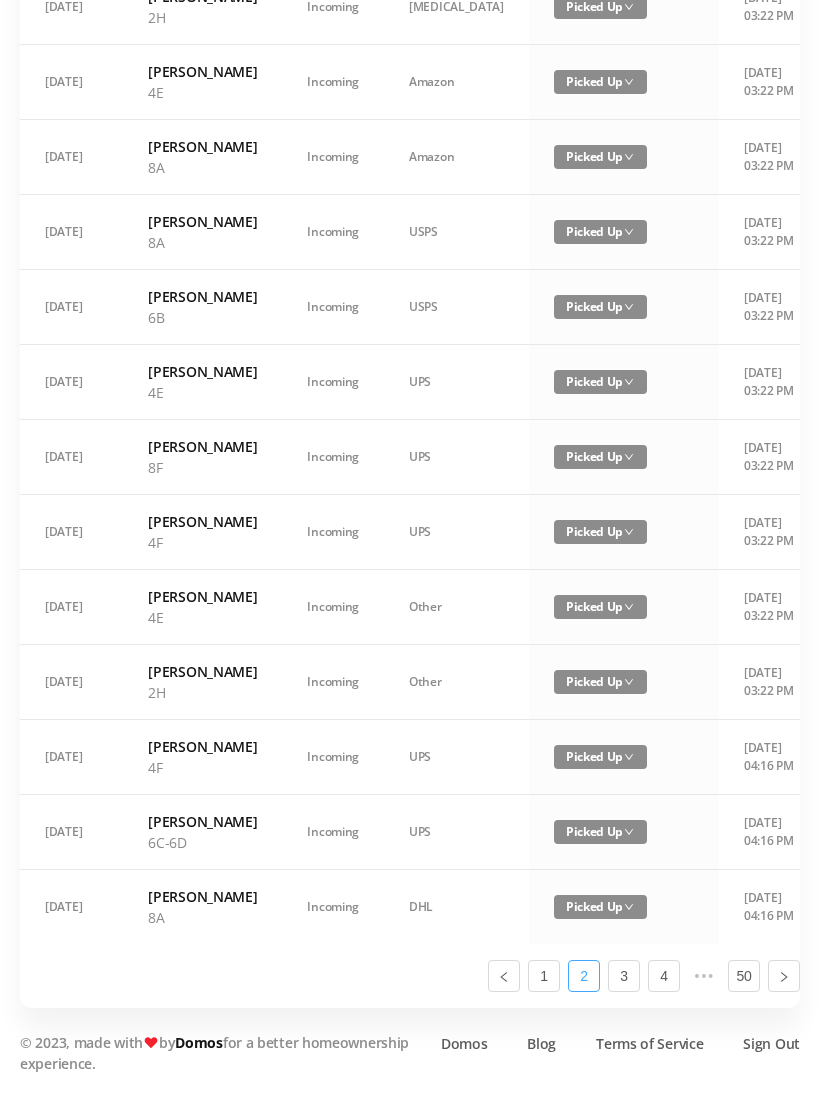 scroll, scrollTop: 1133, scrollLeft: 0, axis: vertical 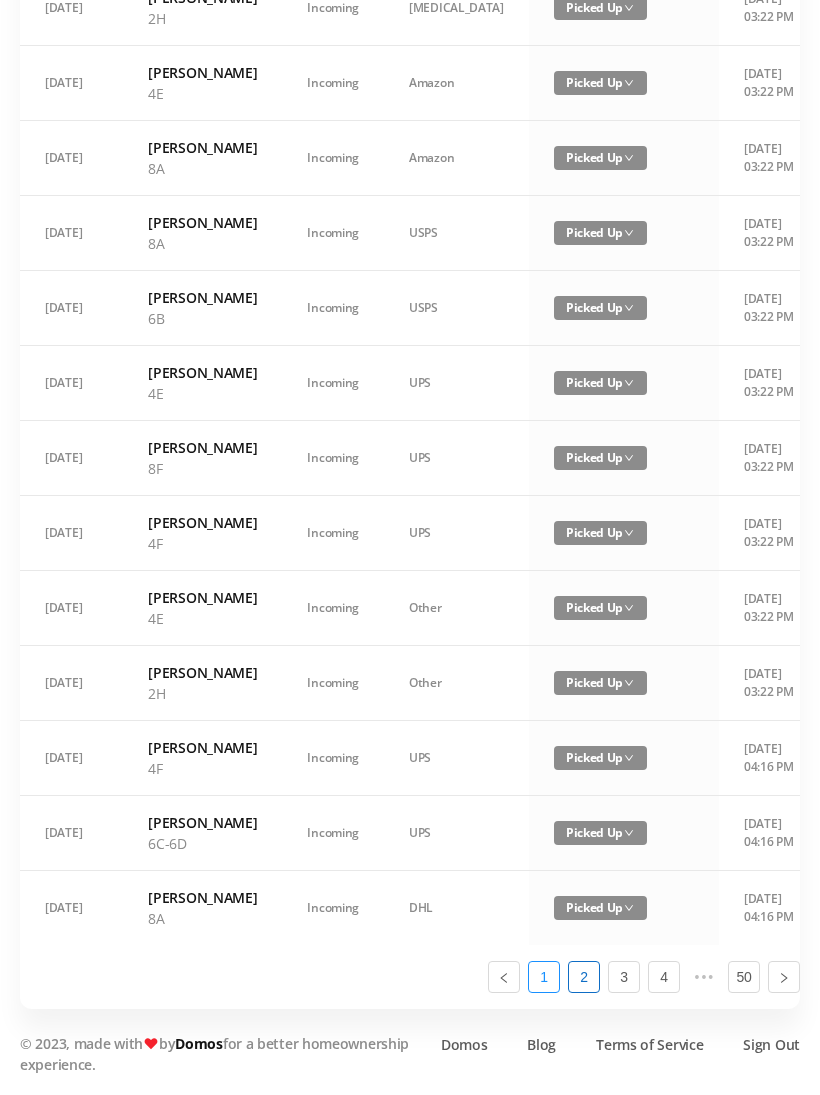 click on "1" at bounding box center (544, 977) 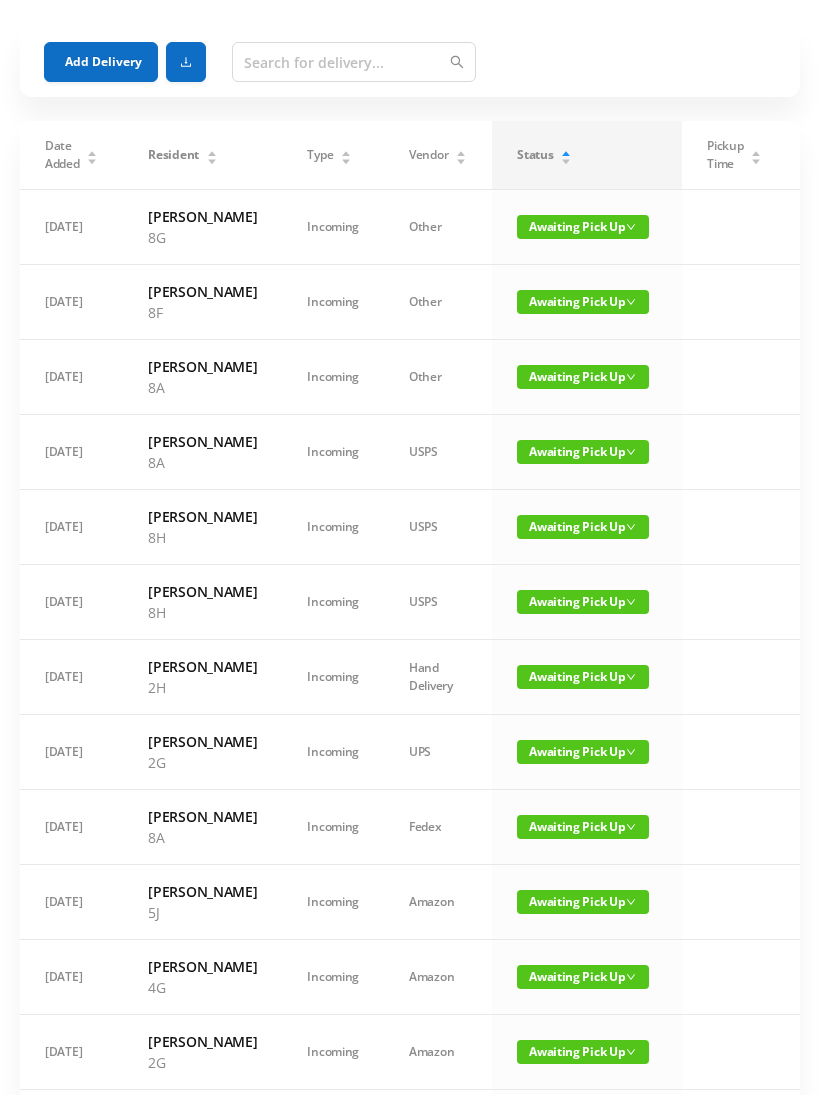 scroll, scrollTop: 68, scrollLeft: 0, axis: vertical 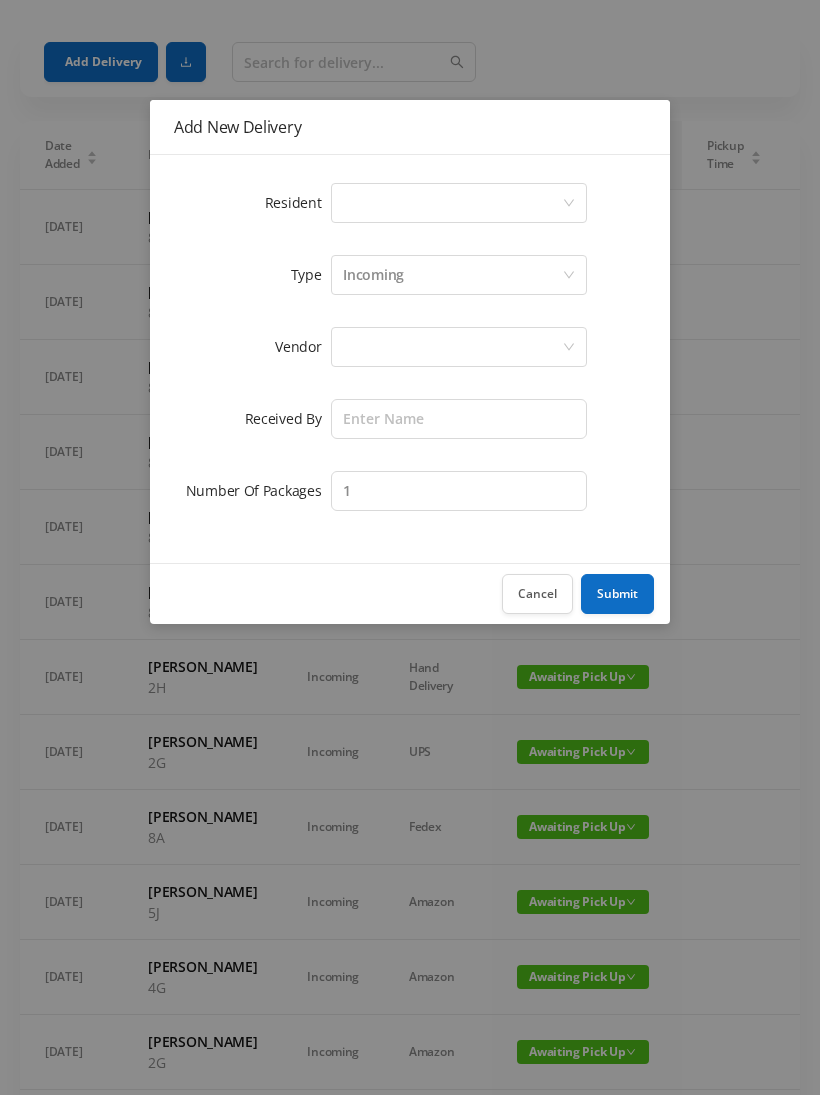 click on "Select a person" at bounding box center [452, 203] 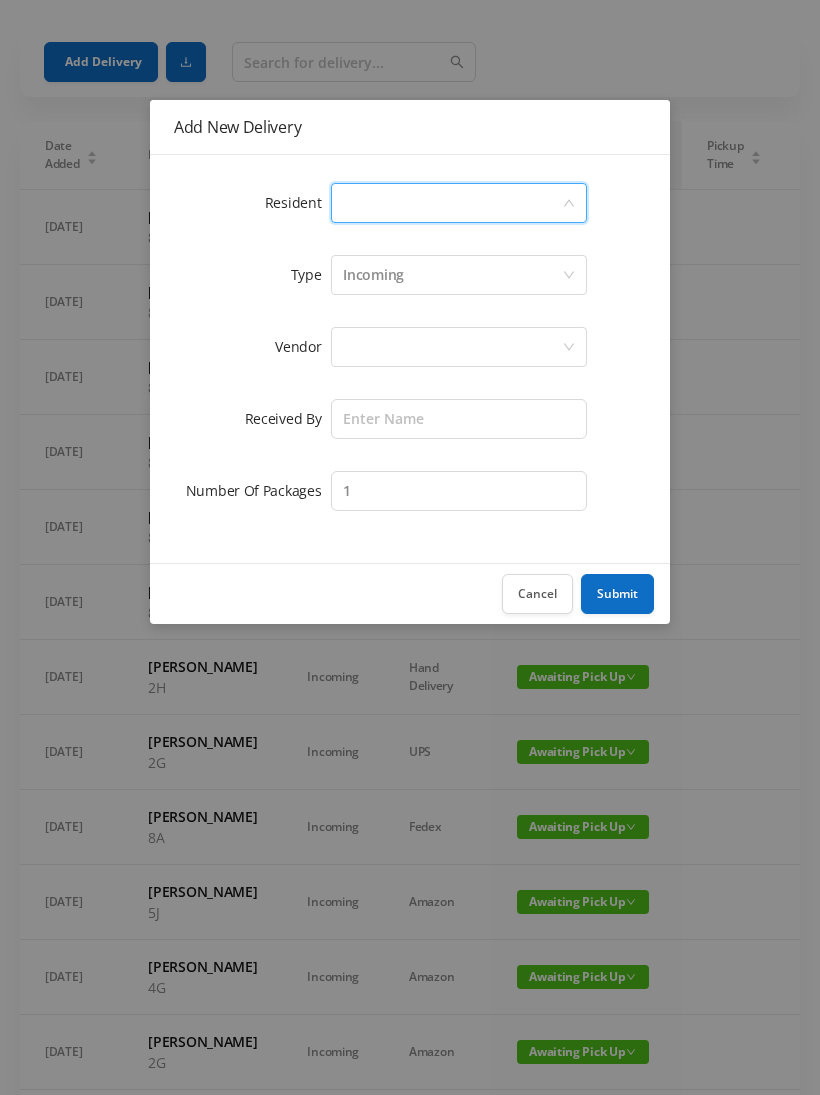 scroll, scrollTop: 67, scrollLeft: 0, axis: vertical 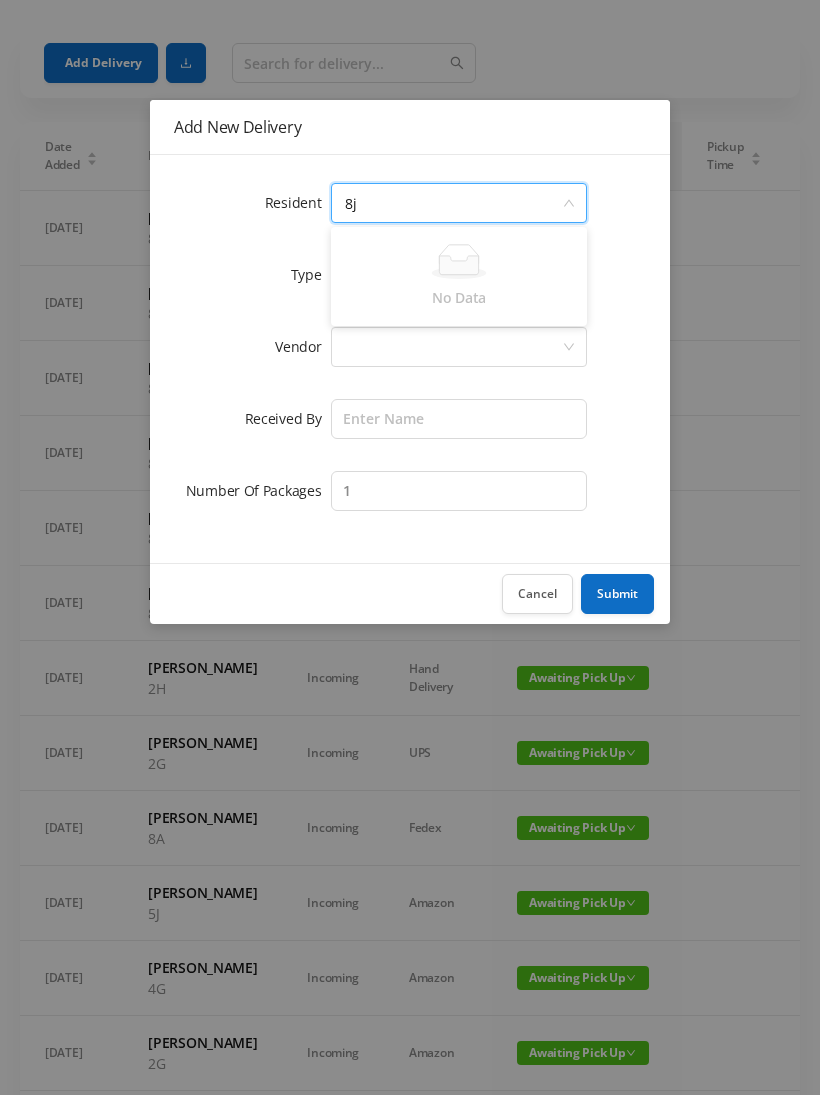 type on "8" 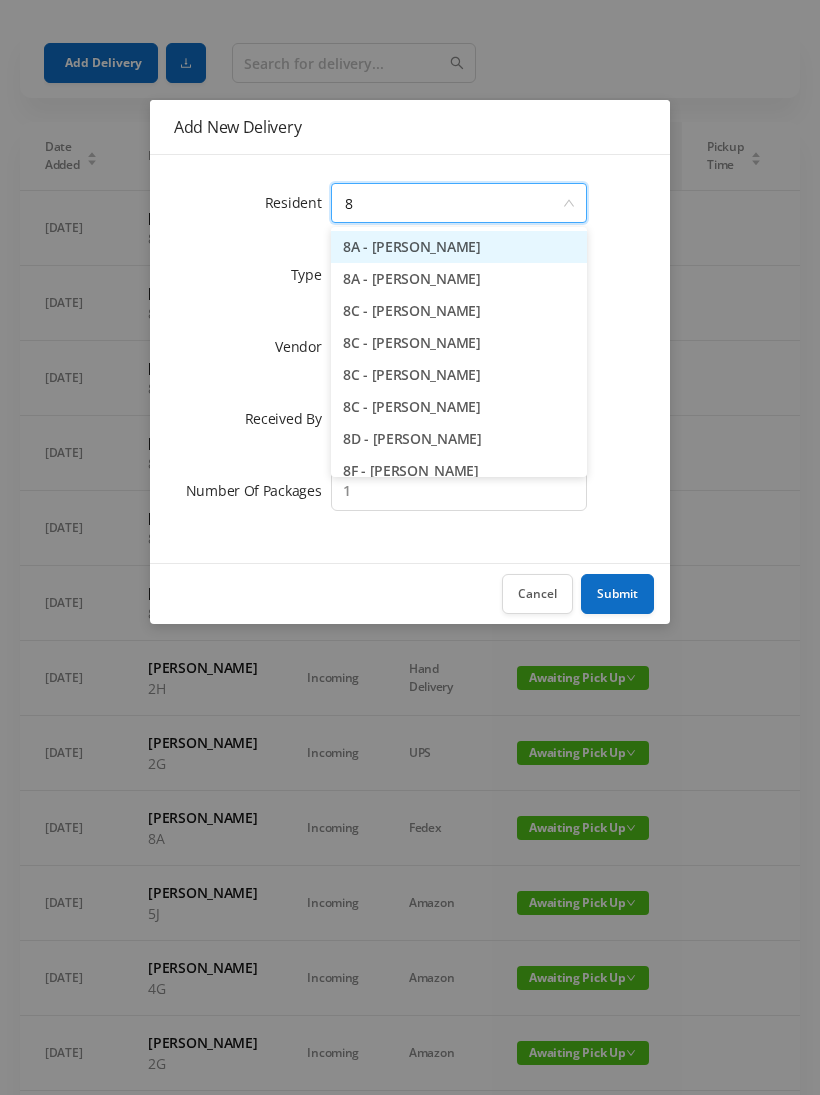 type 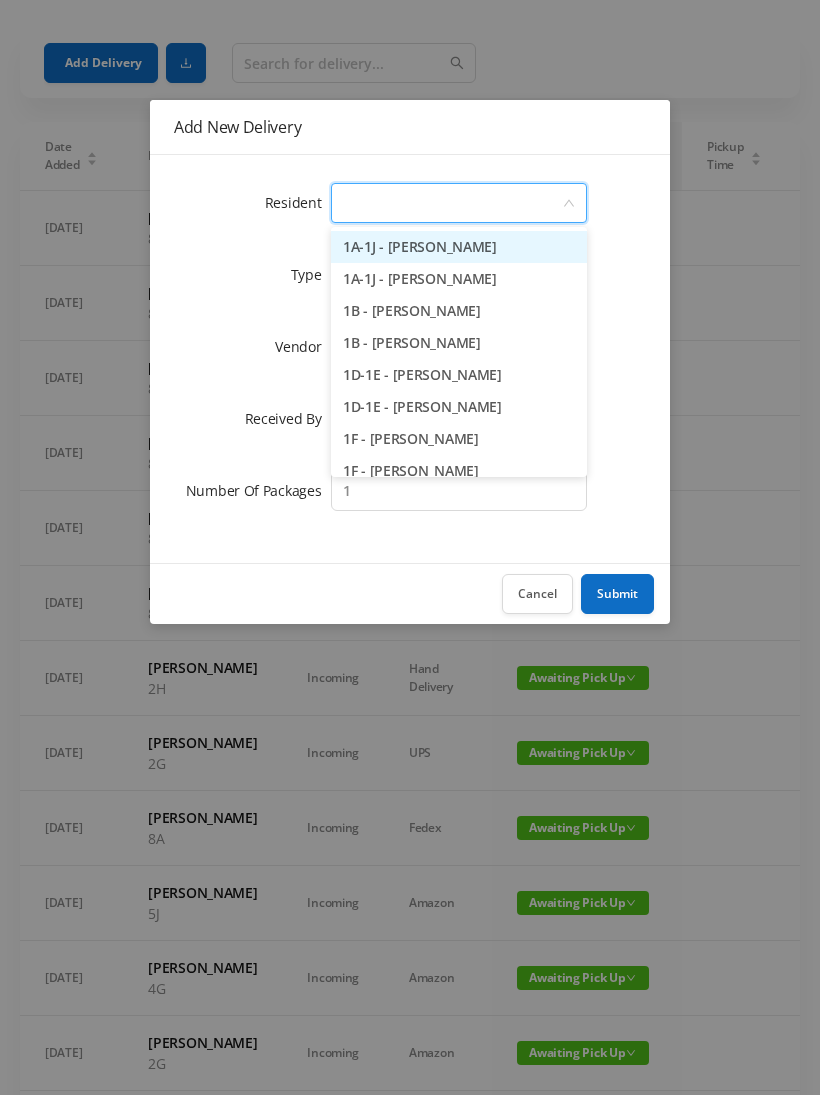 scroll, scrollTop: 68, scrollLeft: 0, axis: vertical 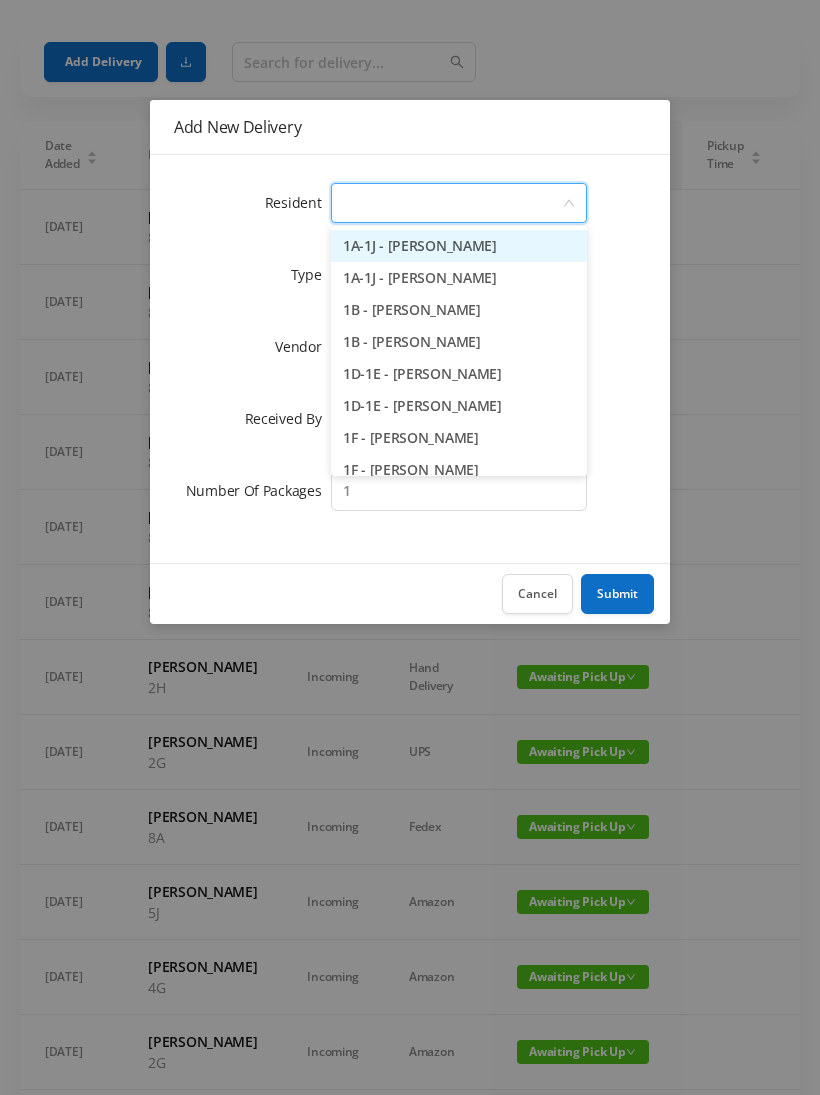 click on "Cancel" at bounding box center [537, 594] 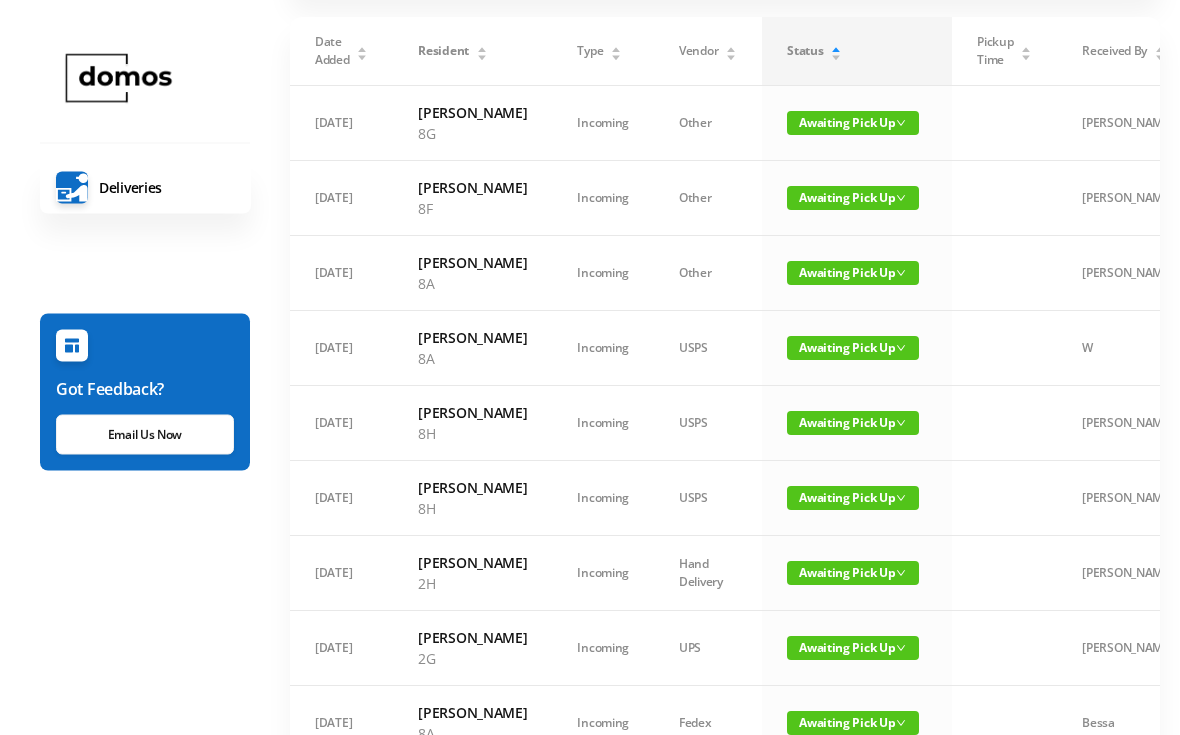 scroll, scrollTop: 0, scrollLeft: 0, axis: both 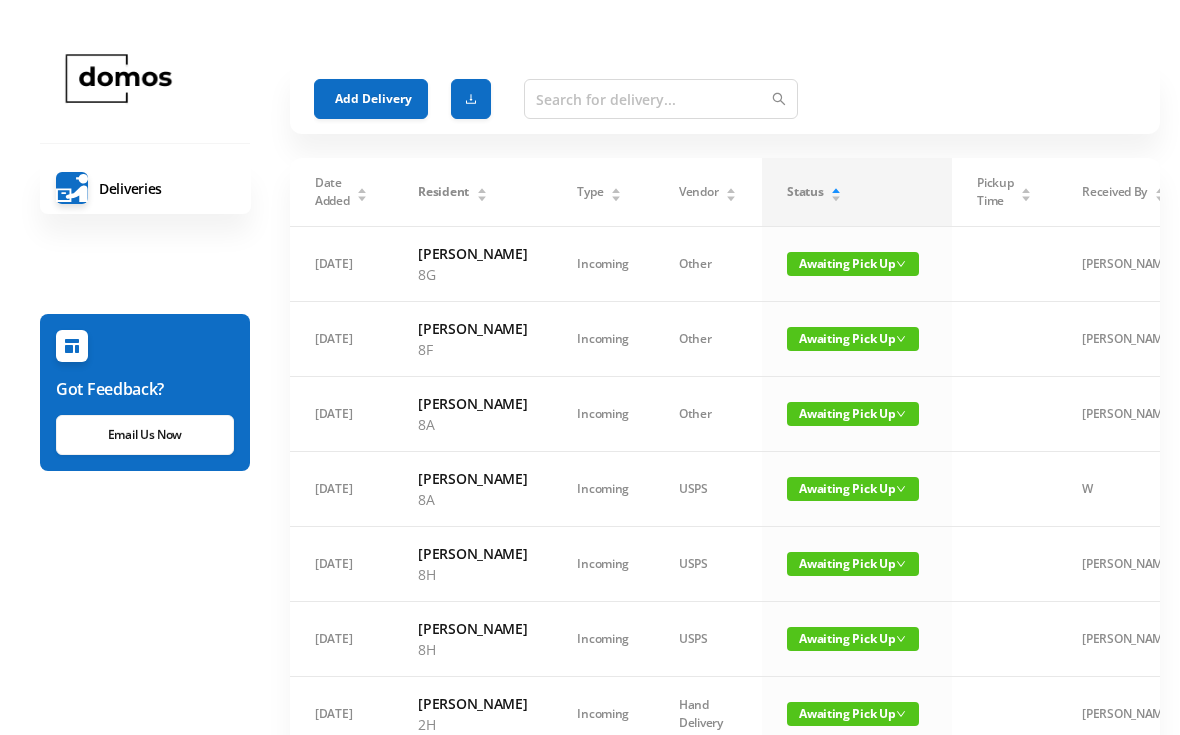 click on "Add Delivery" at bounding box center (371, 99) 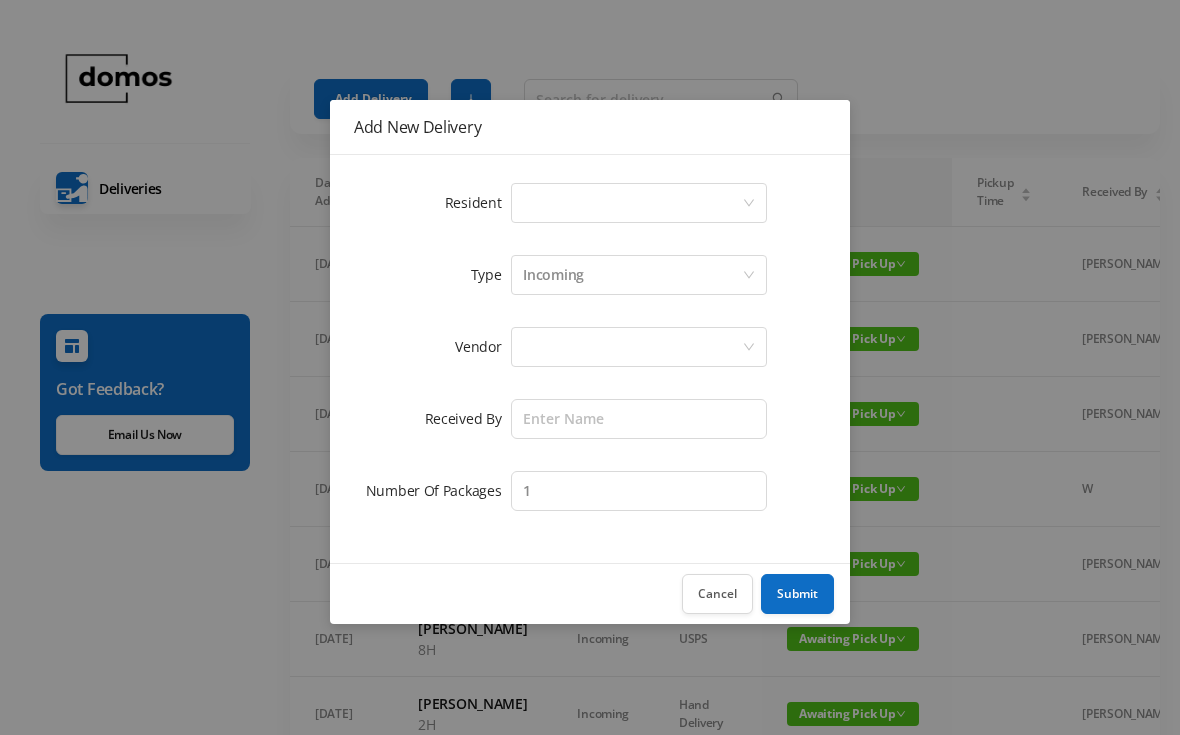 click on "Select a person" at bounding box center (632, 203) 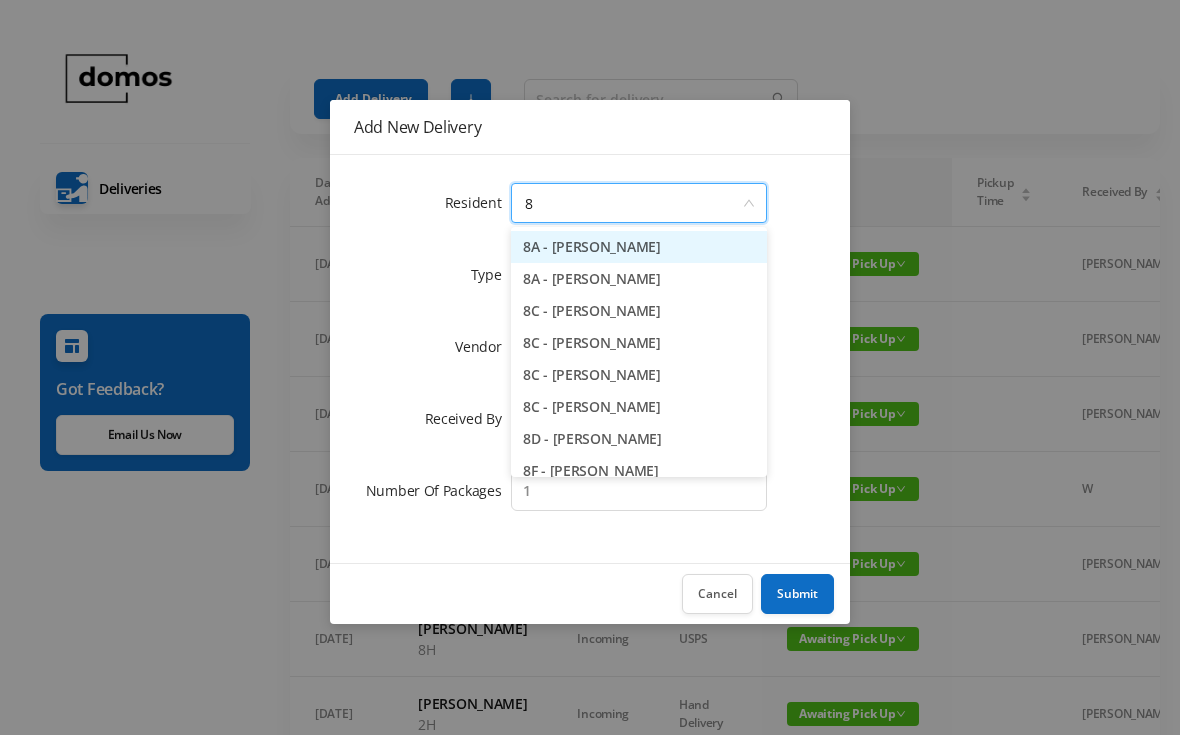 type on "8a" 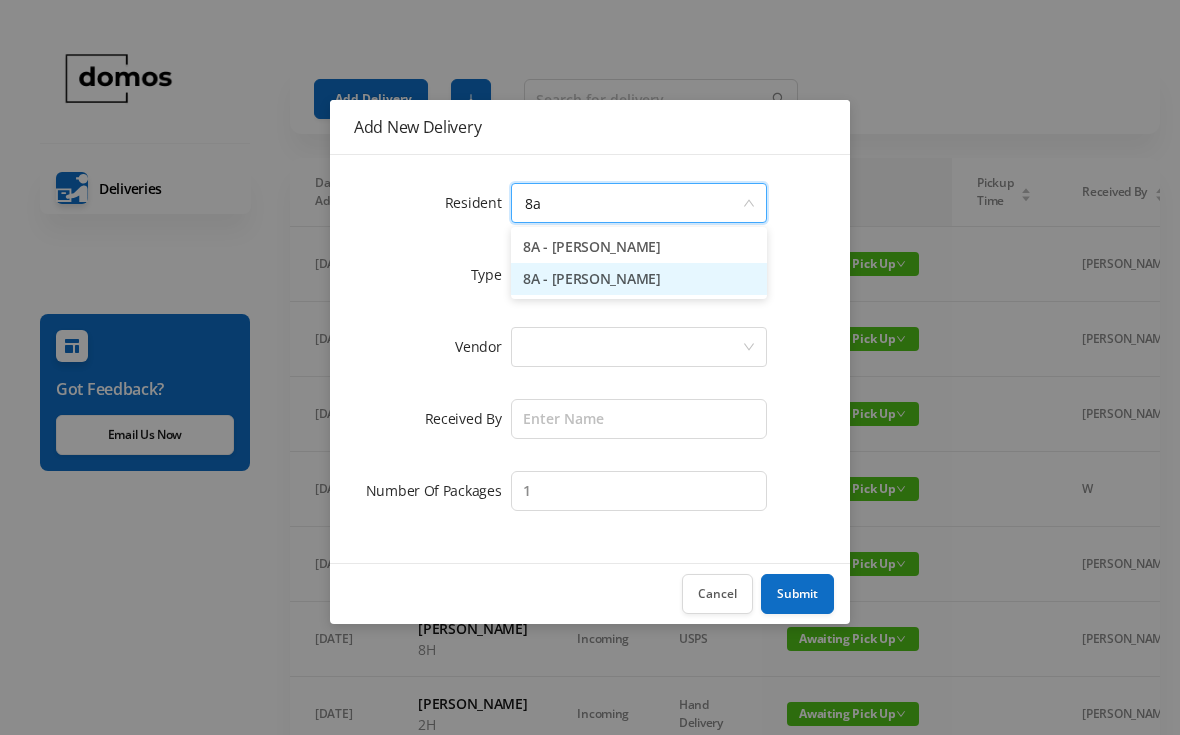 click on "8A - [PERSON_NAME]" at bounding box center (639, 279) 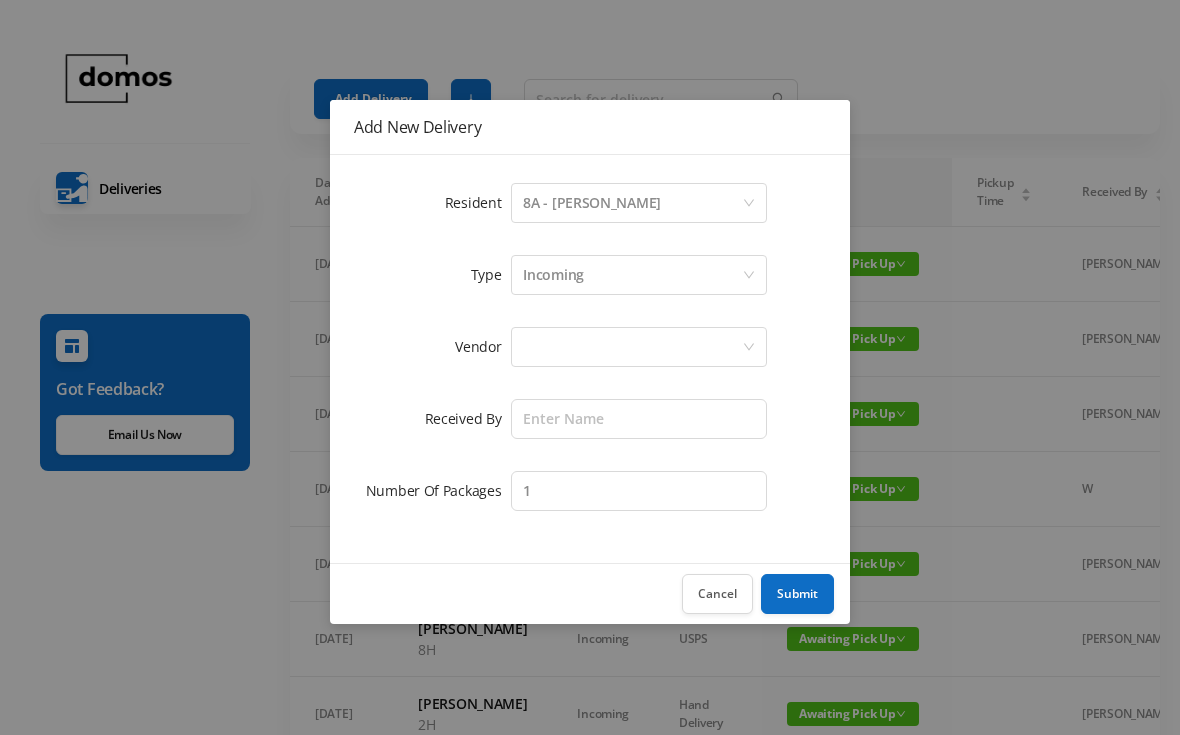 click at bounding box center [632, 347] 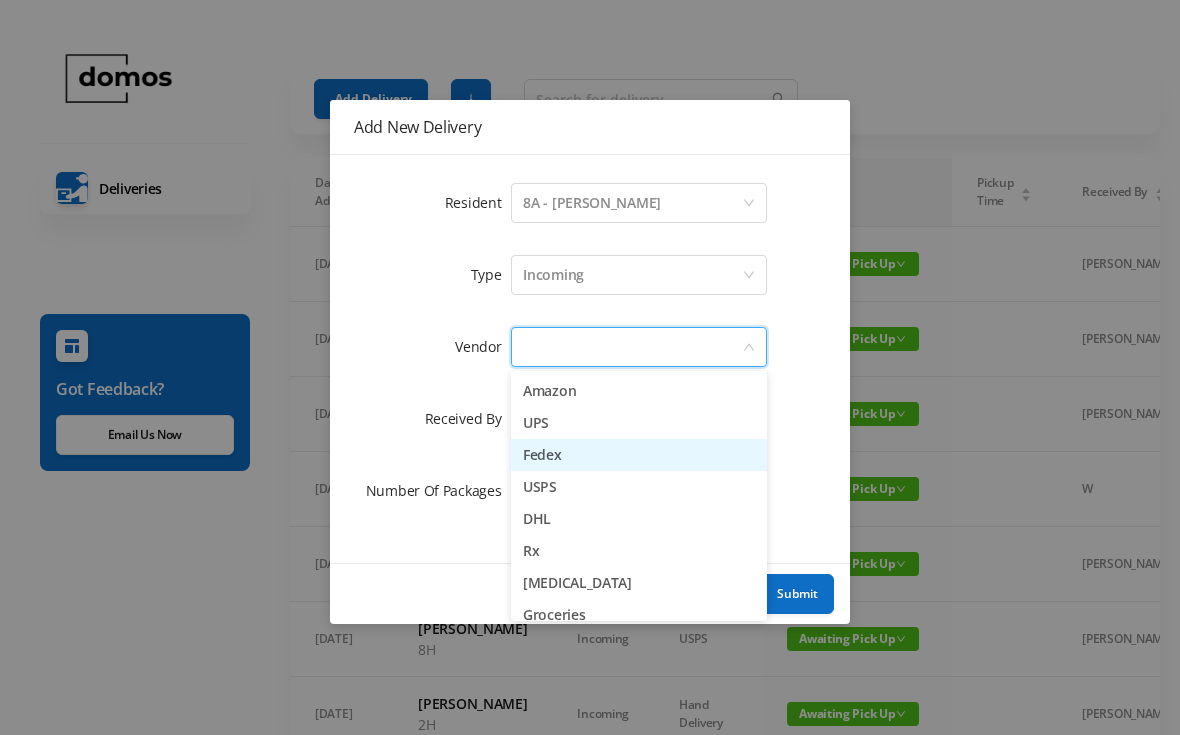click on "Fedex" at bounding box center (639, 455) 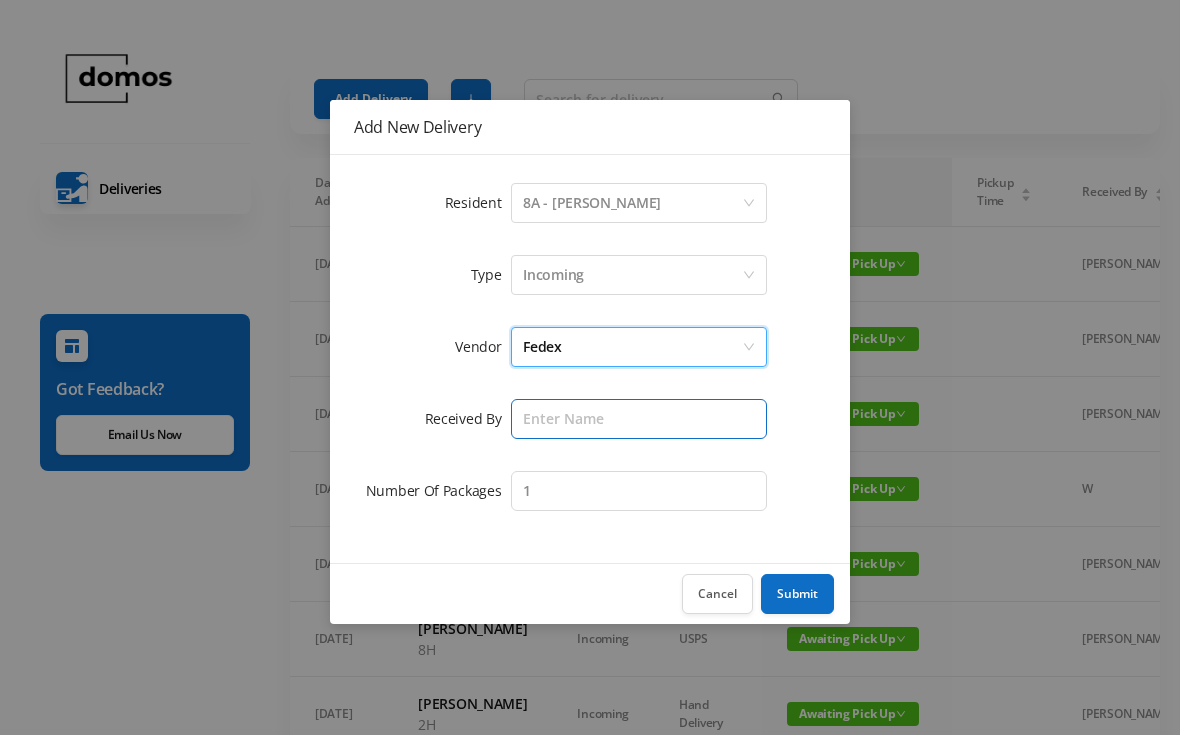 click at bounding box center [639, 419] 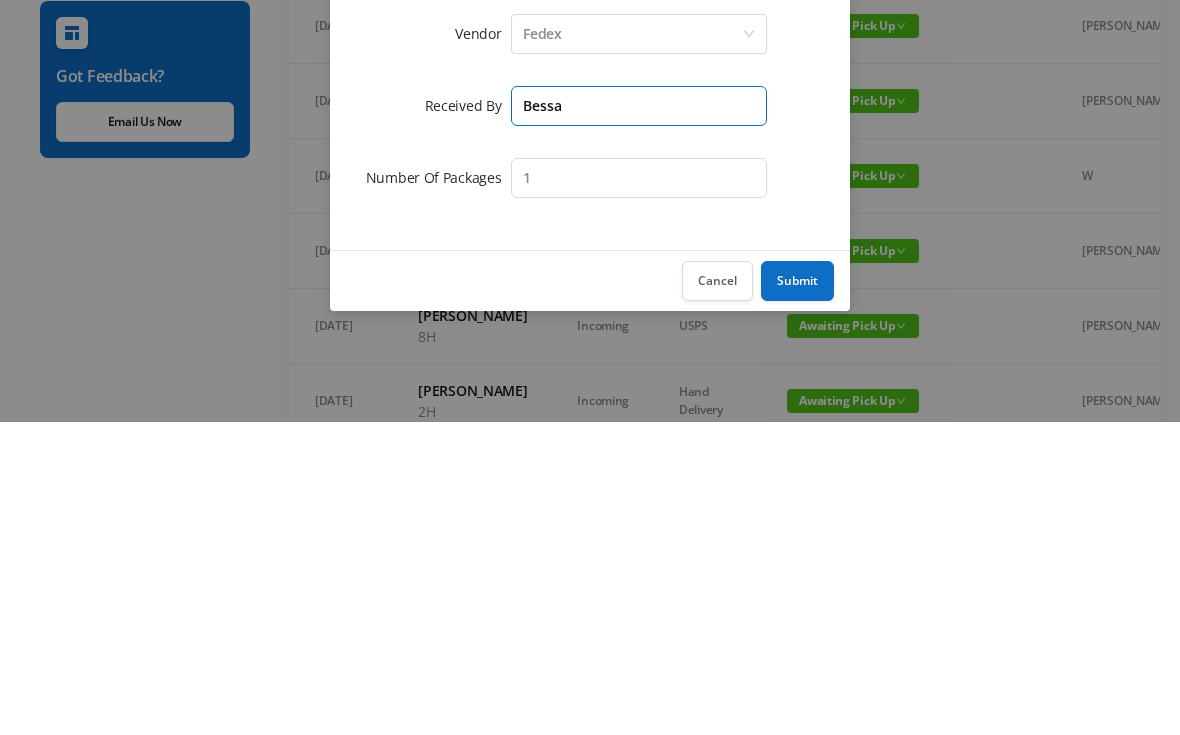 type on "Bessa" 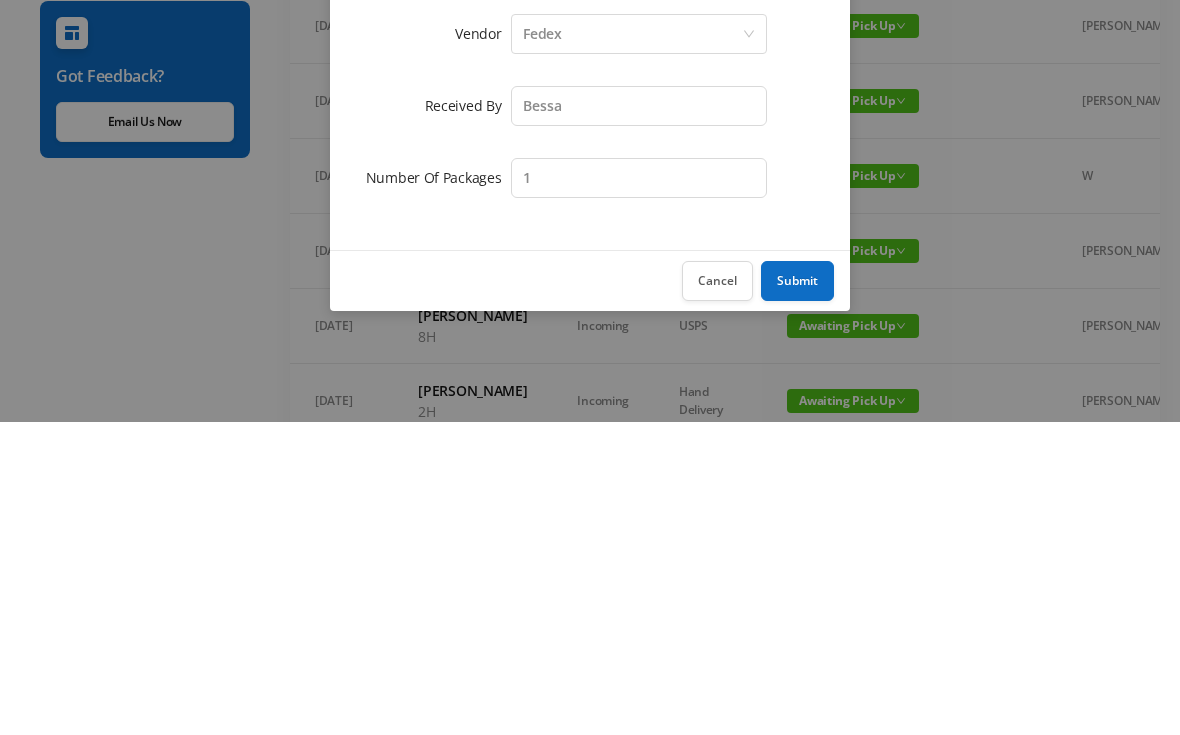 click on "Submit" at bounding box center (797, 594) 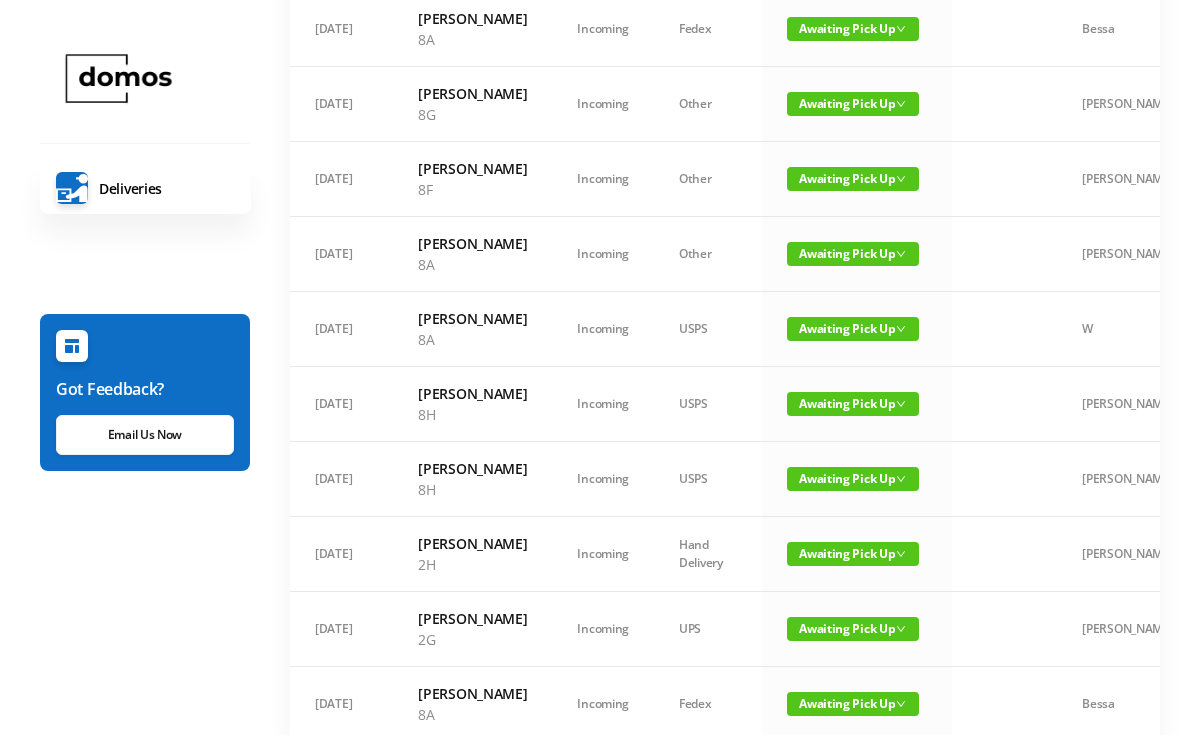 scroll, scrollTop: 0, scrollLeft: 0, axis: both 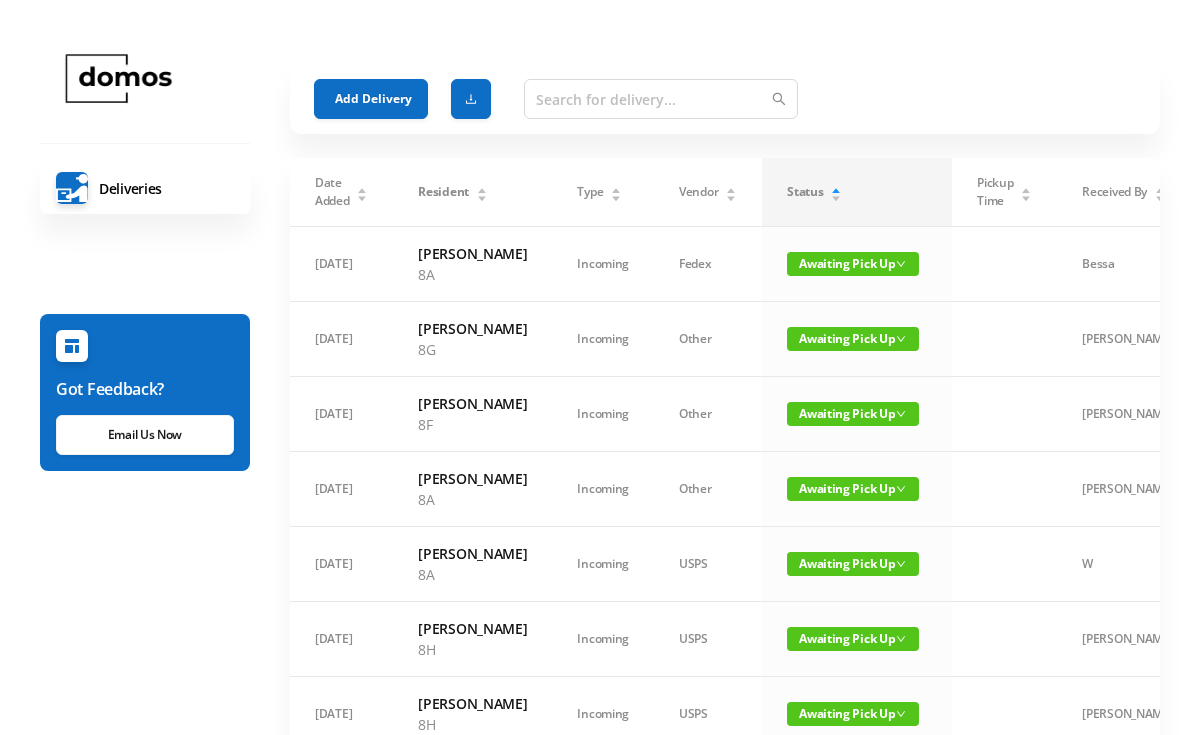 click on "Add Delivery" at bounding box center [371, 99] 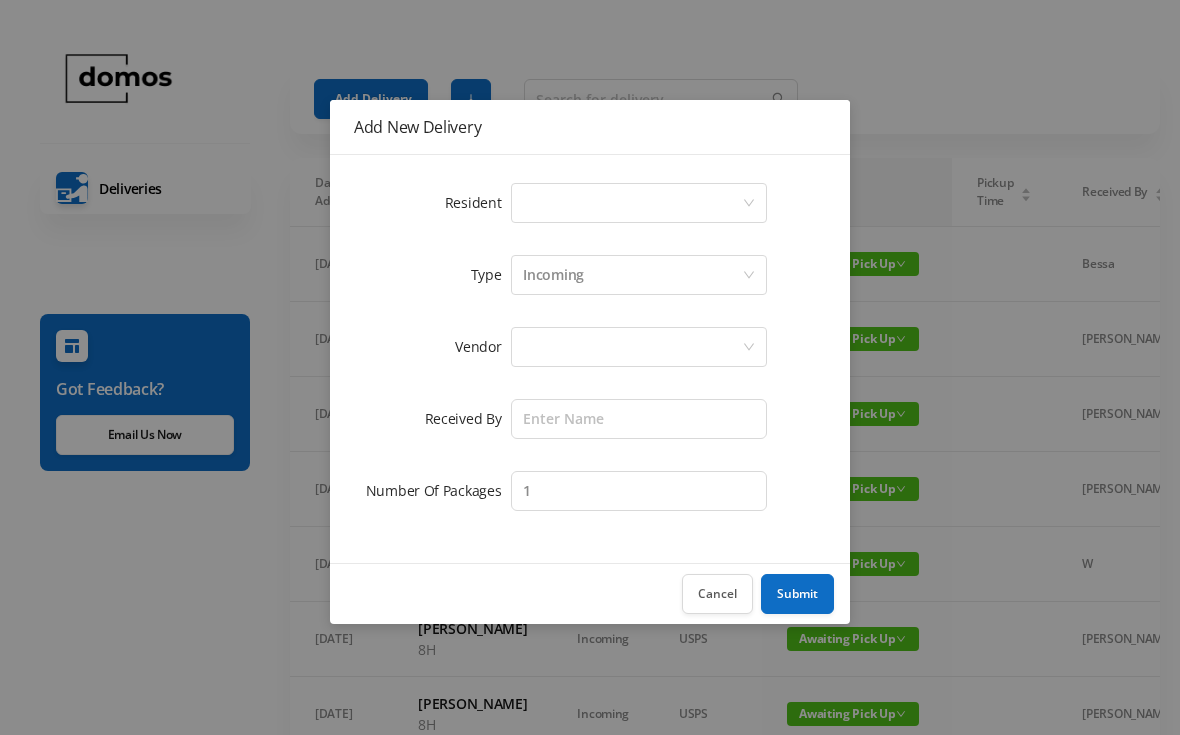 click on "Select a person" at bounding box center [632, 203] 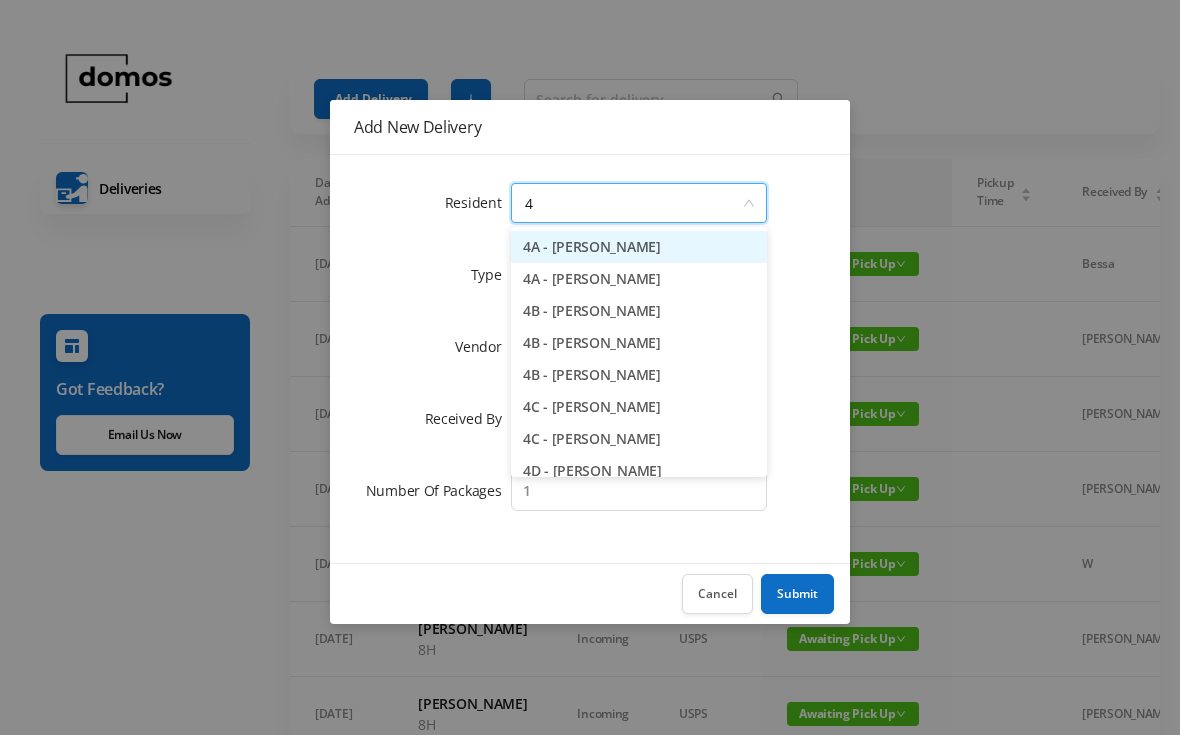 type on "4c" 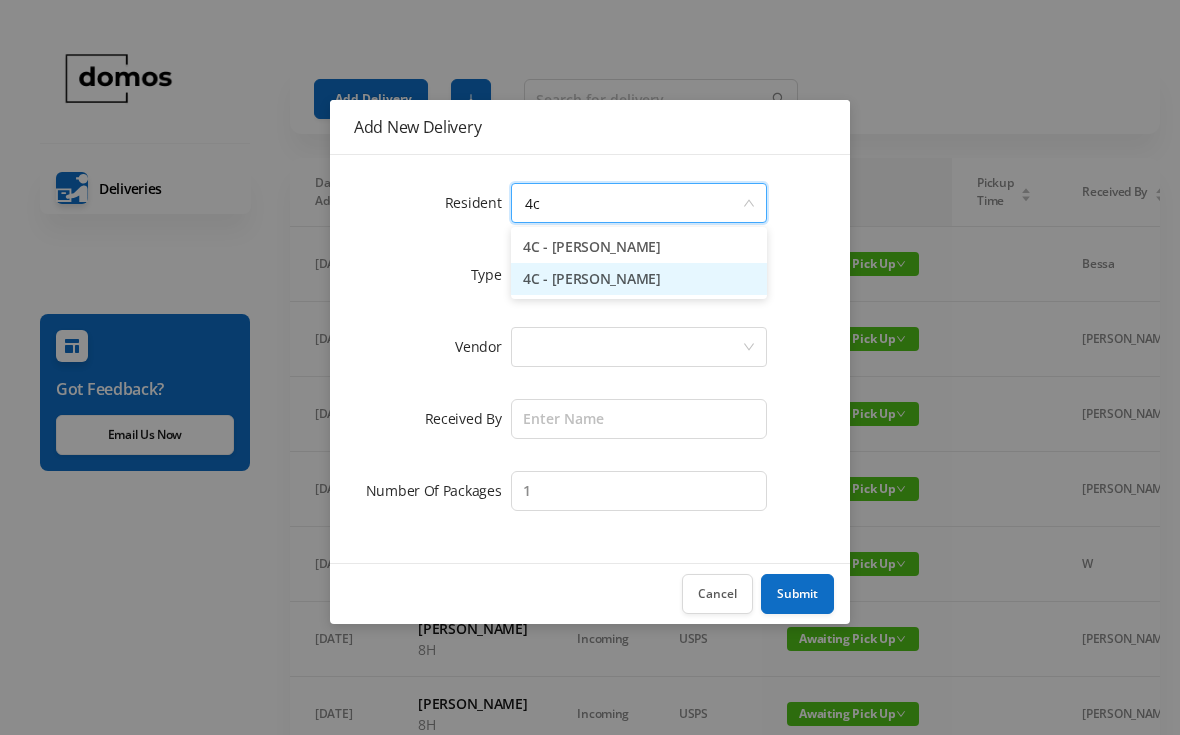 click on "4C - [PERSON_NAME]" at bounding box center (639, 279) 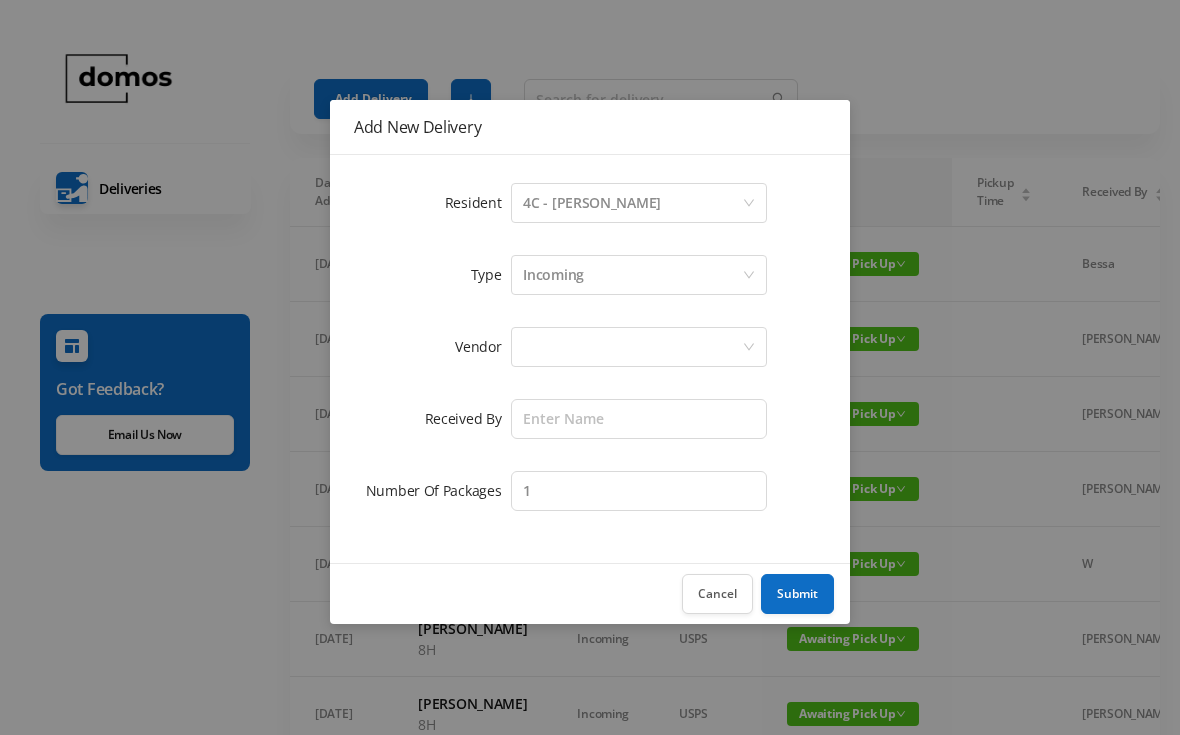 click at bounding box center [632, 347] 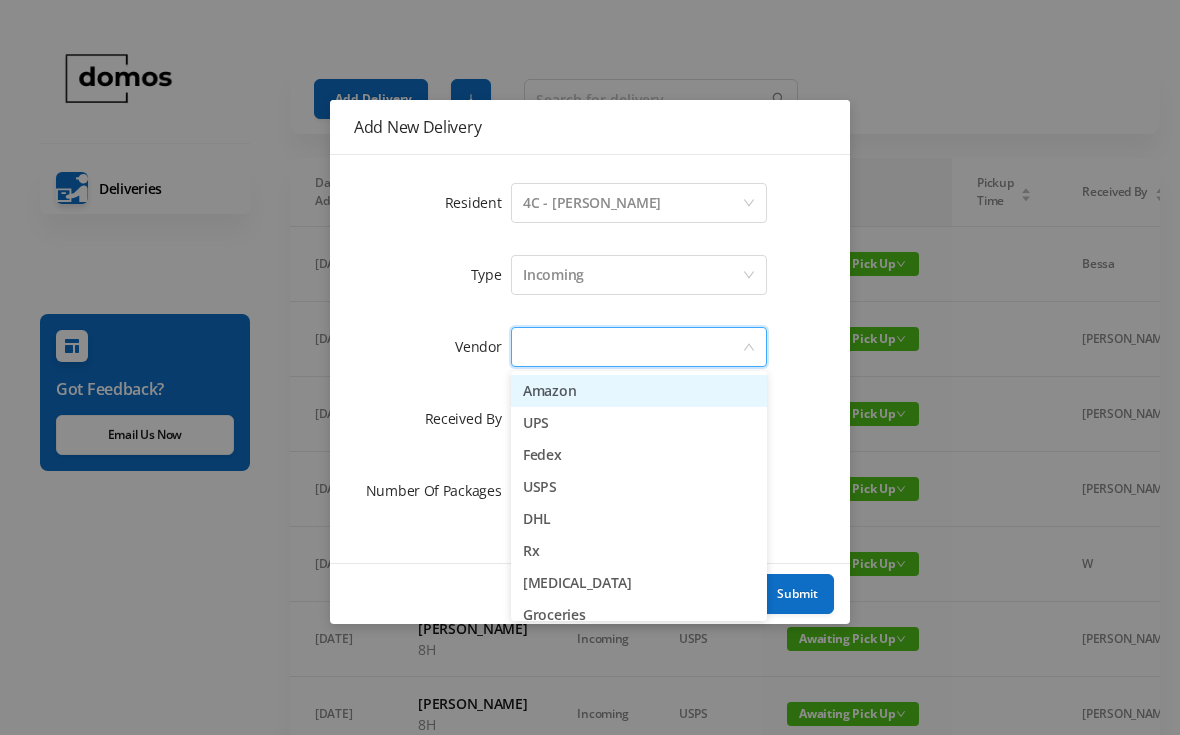 click on "Fedex" at bounding box center [639, 455] 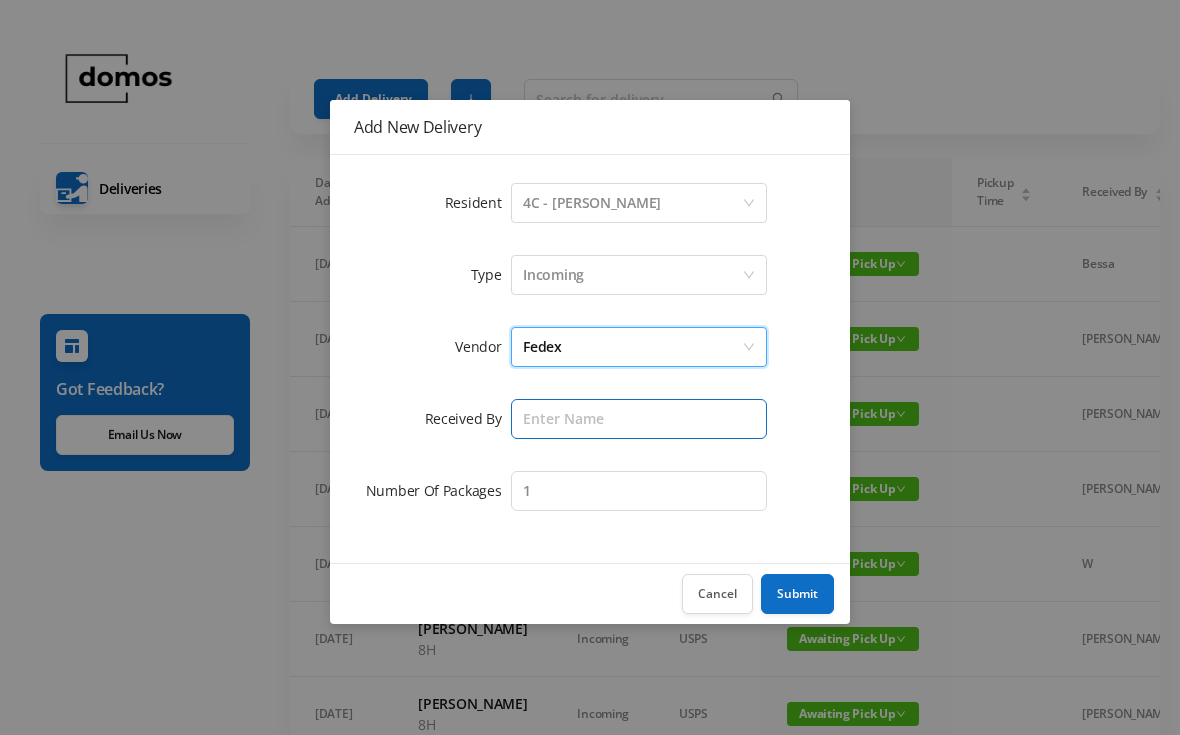 click at bounding box center [639, 419] 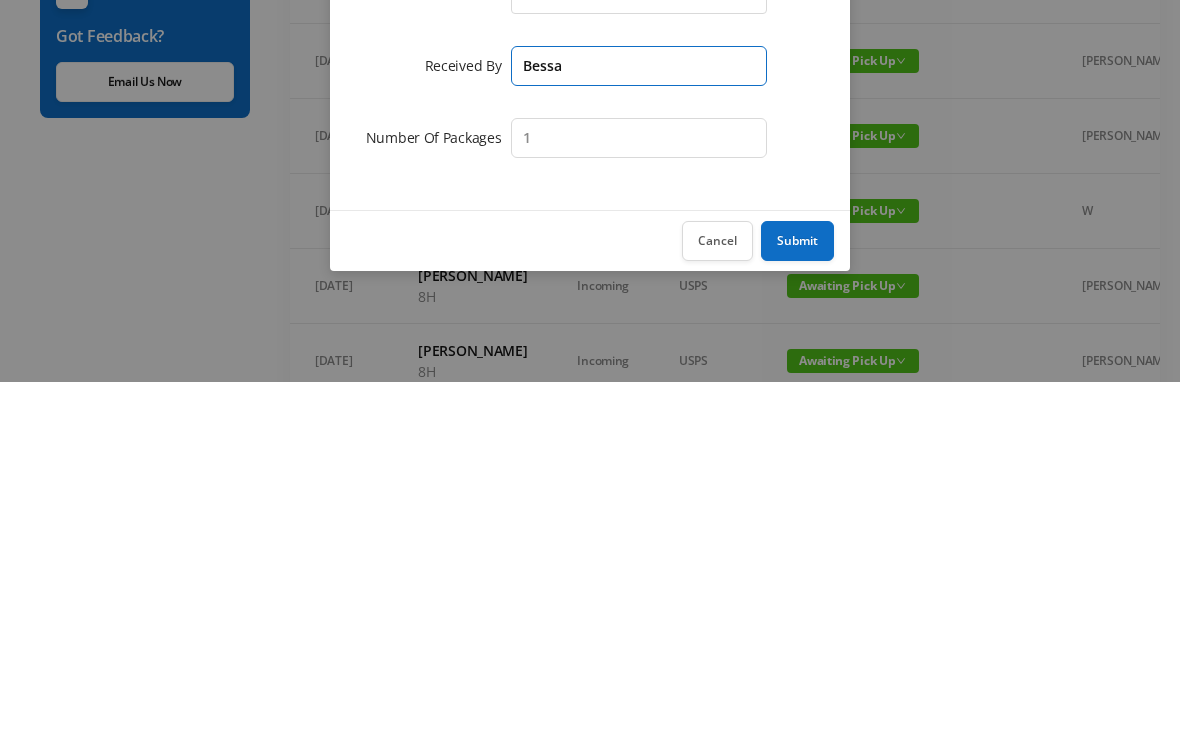 type on "Bessa" 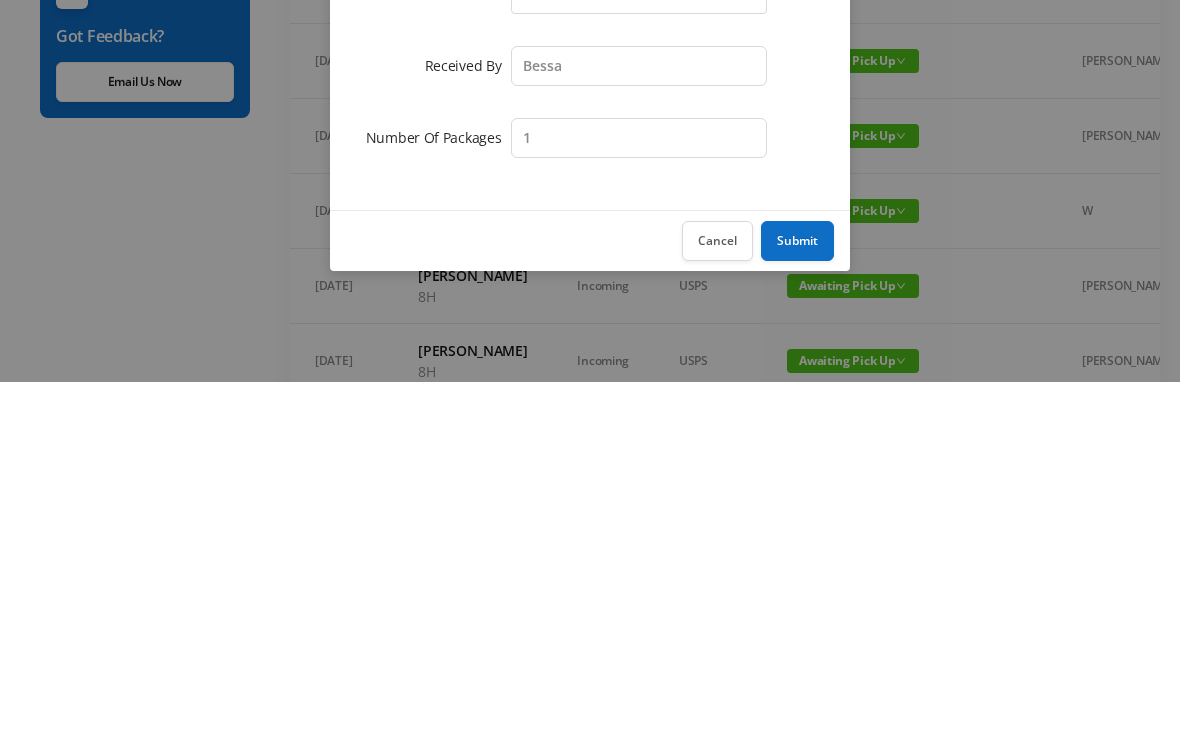 click on "Submit" at bounding box center (797, 594) 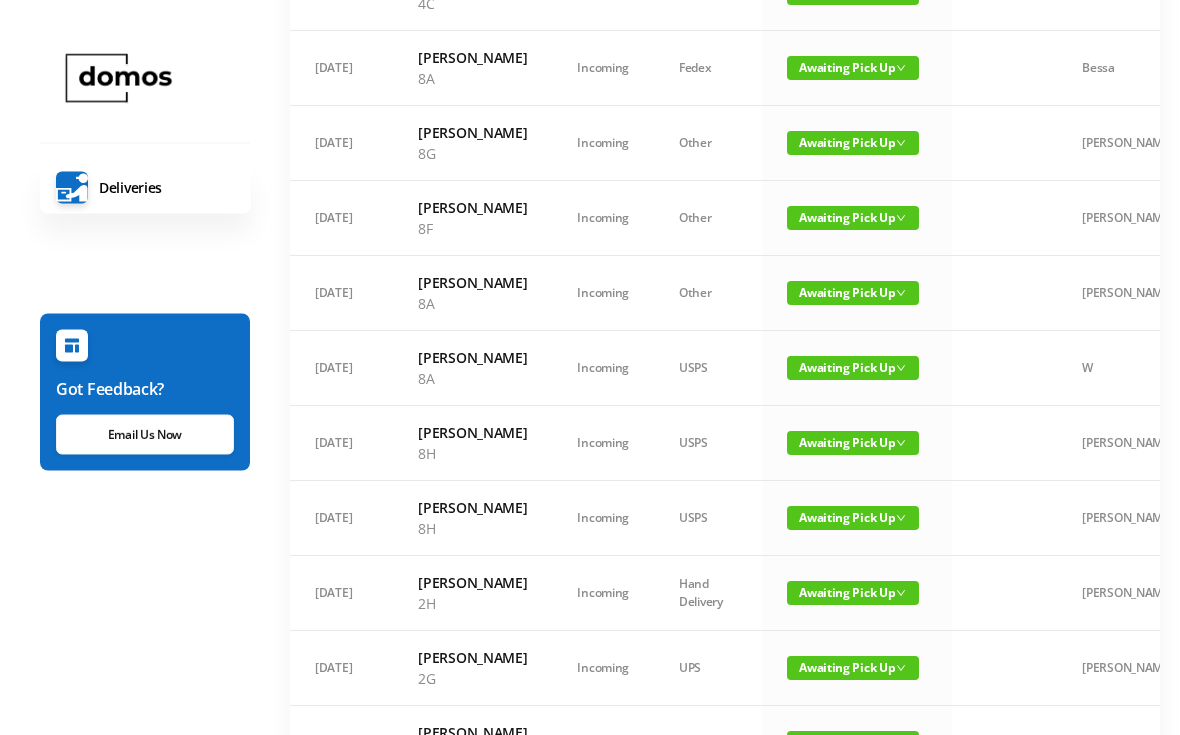 scroll, scrollTop: 0, scrollLeft: 0, axis: both 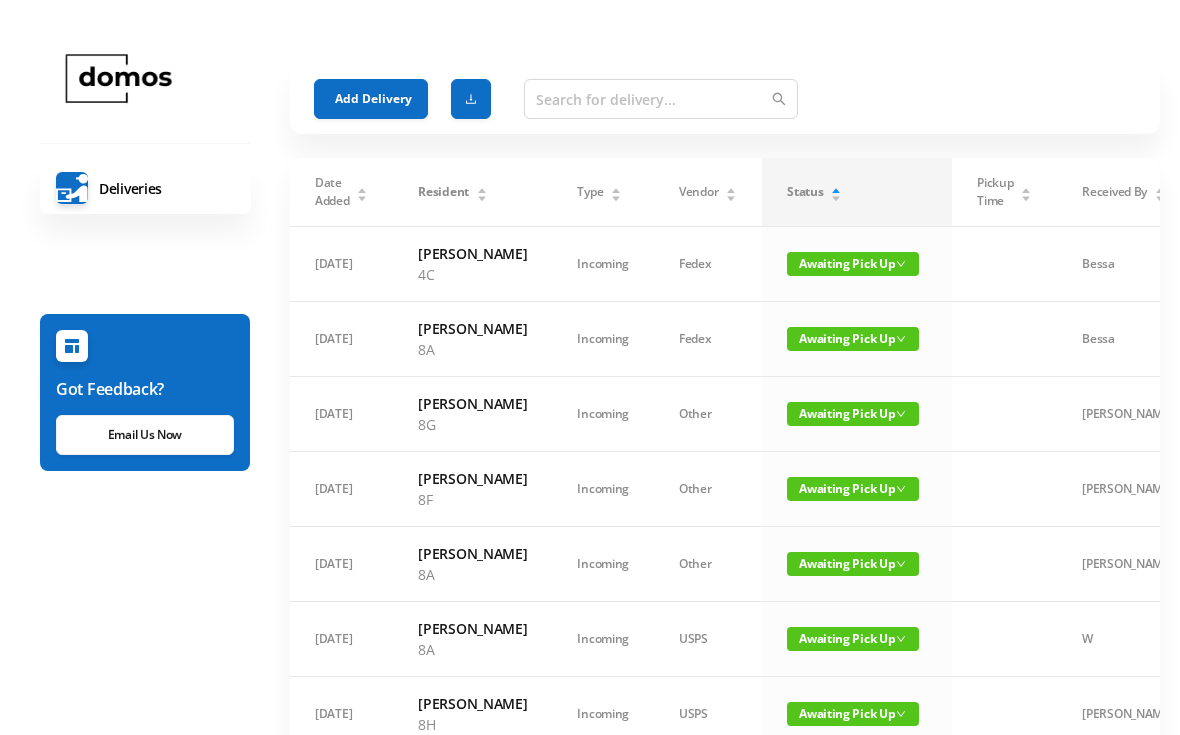 click on "Add Delivery" at bounding box center (371, 99) 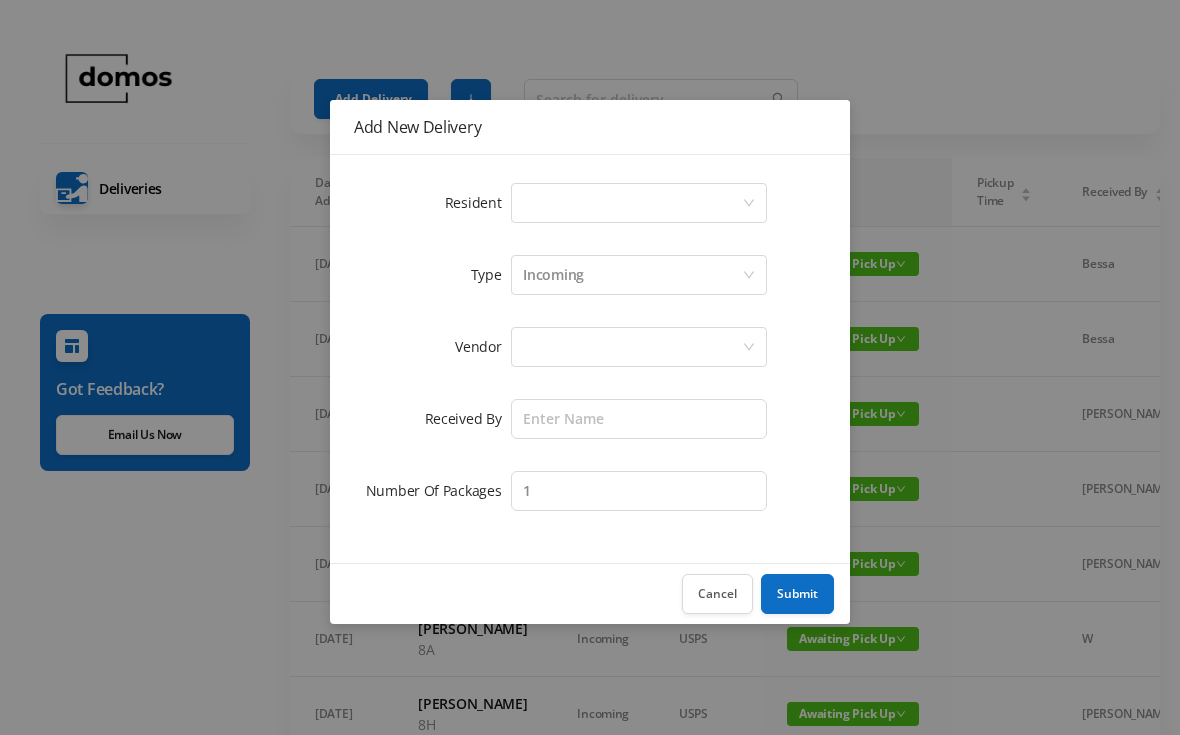 click on "Select a person" at bounding box center [632, 203] 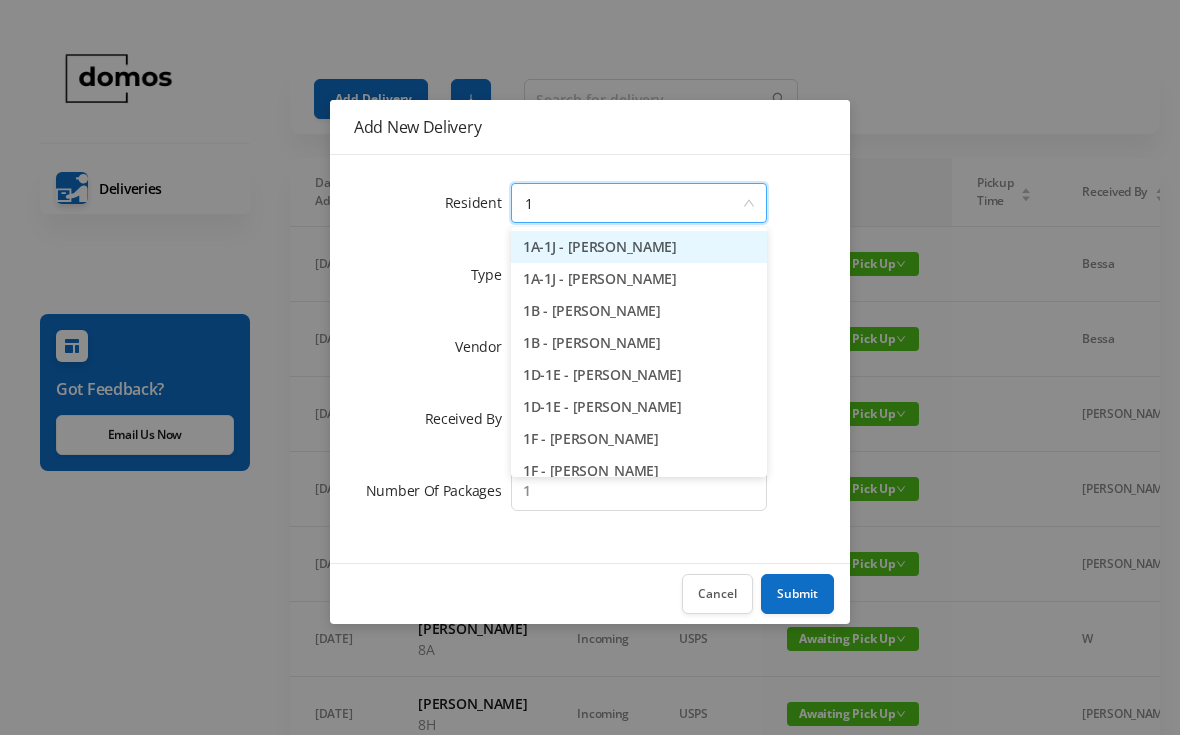 type on "1g" 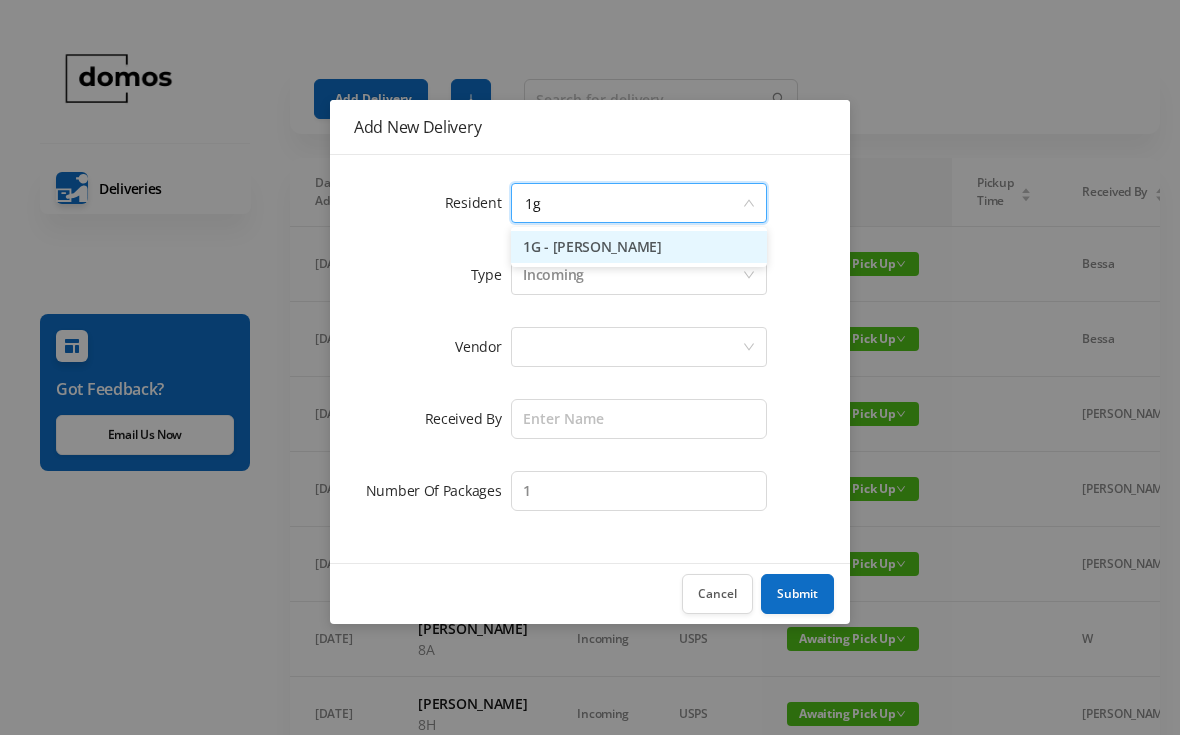 click on "1G - [PERSON_NAME]" at bounding box center [639, 247] 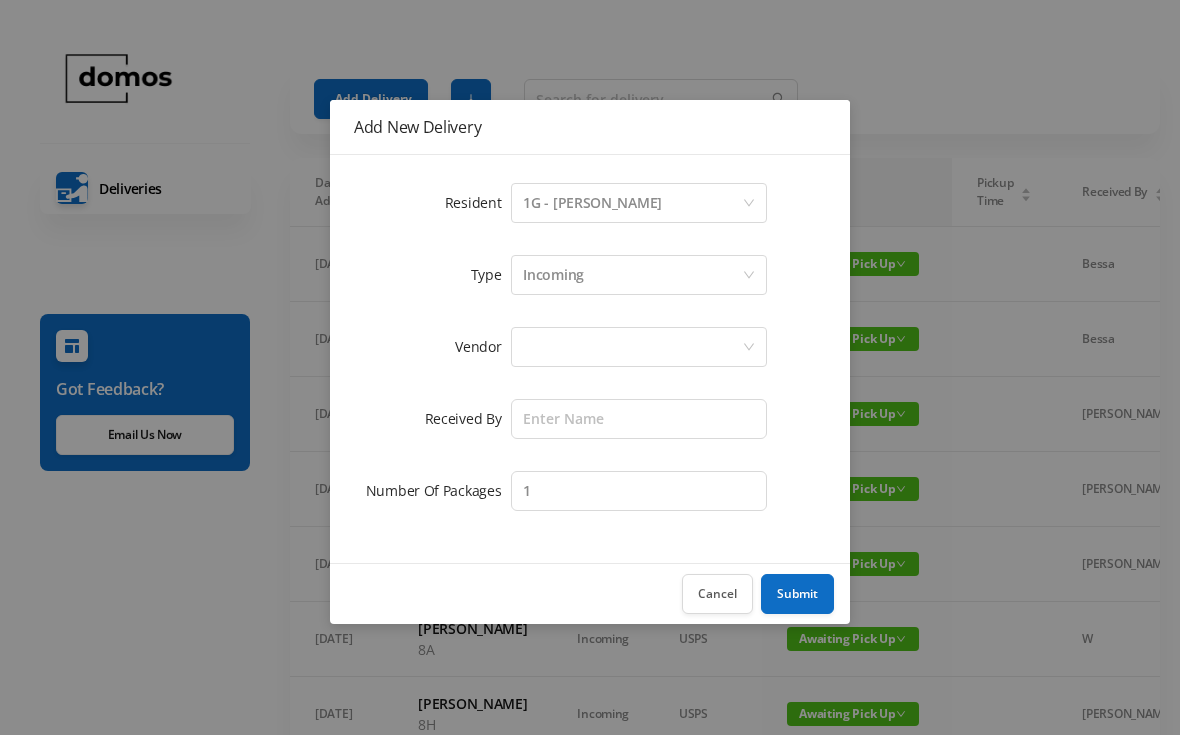 click at bounding box center (632, 347) 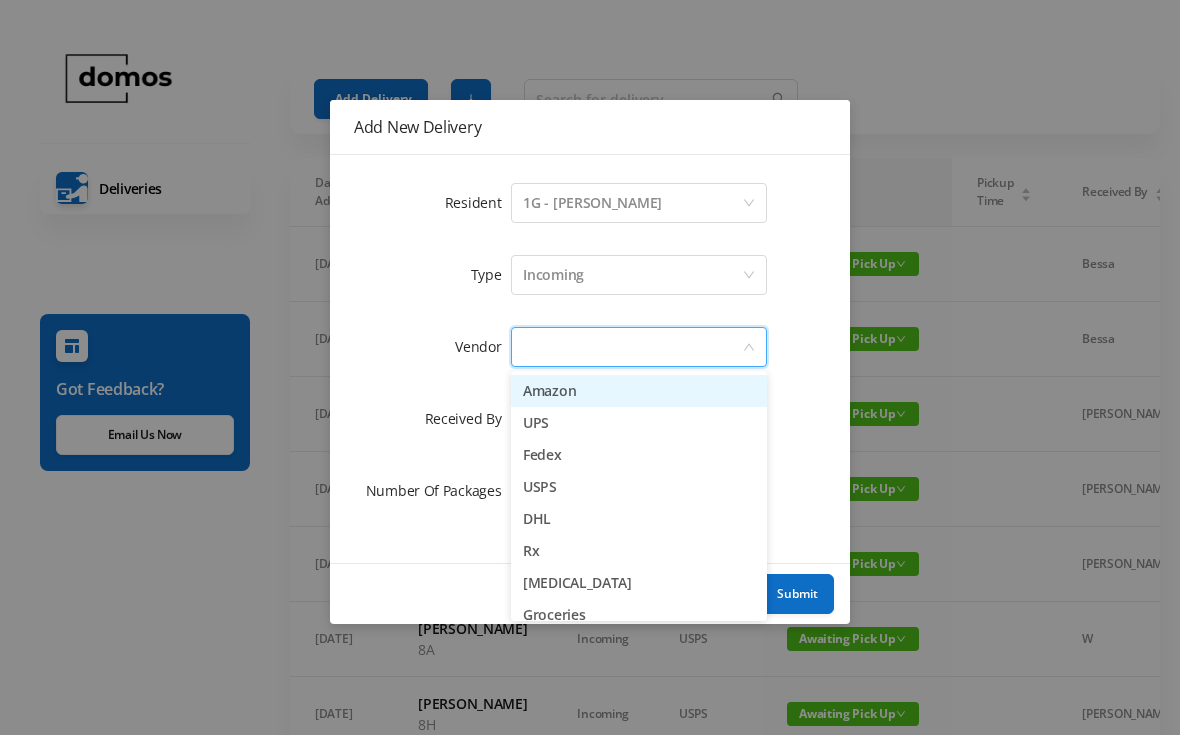 click on "Fedex" at bounding box center (639, 455) 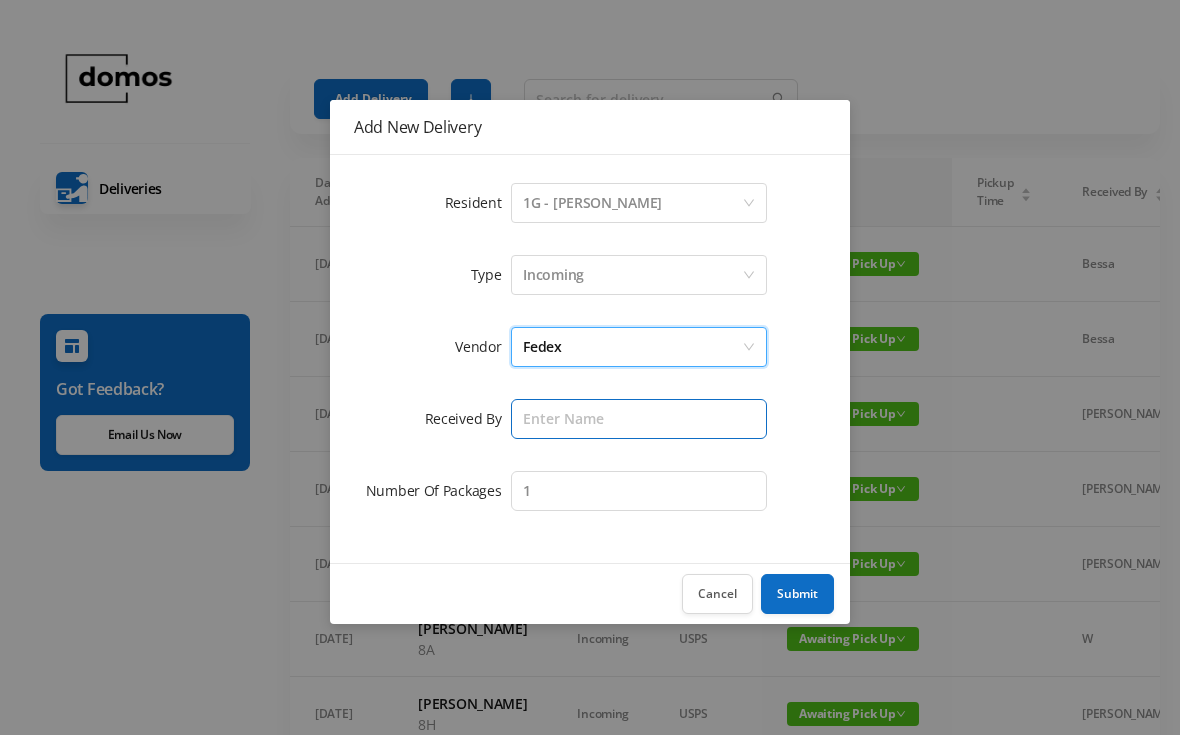 click at bounding box center (639, 419) 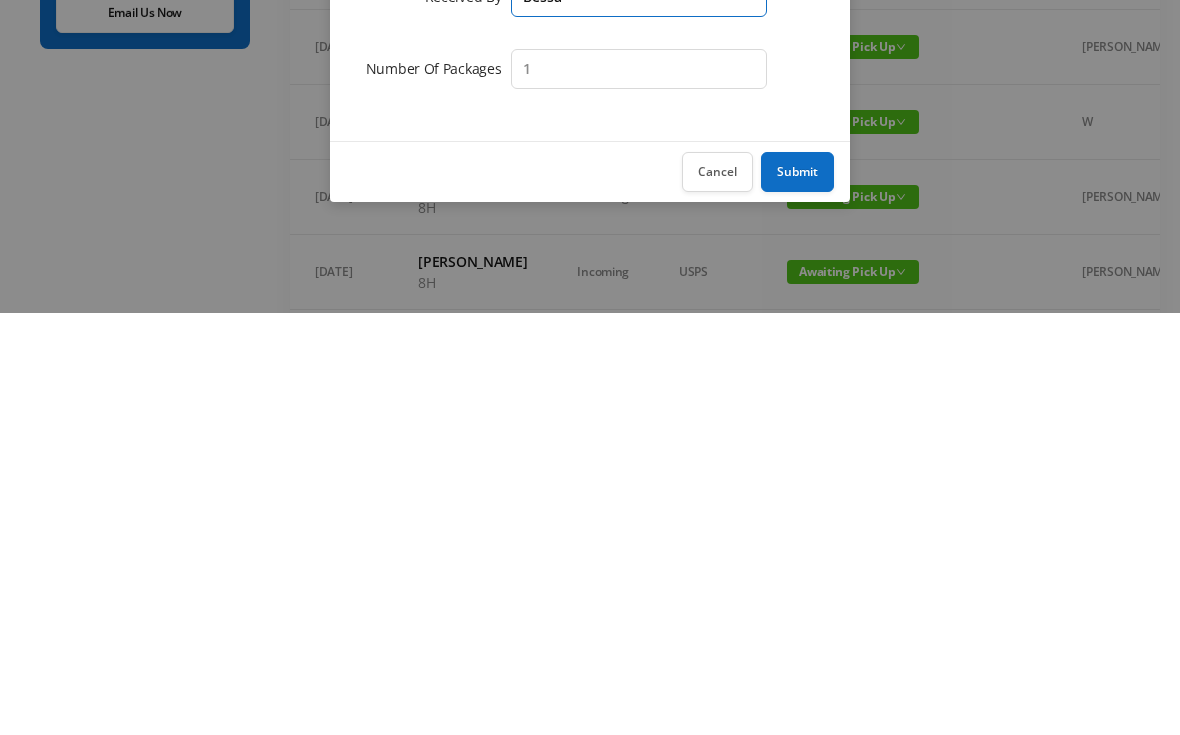 scroll, scrollTop: 118, scrollLeft: 0, axis: vertical 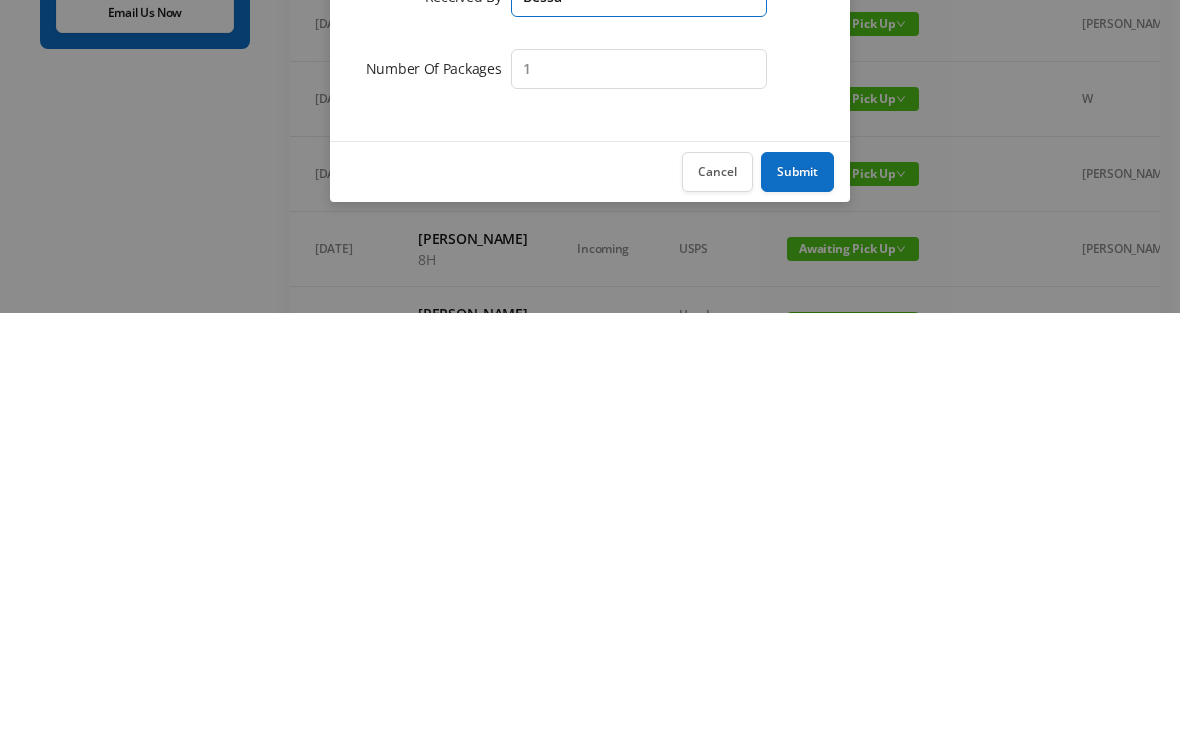 type on "Bessa" 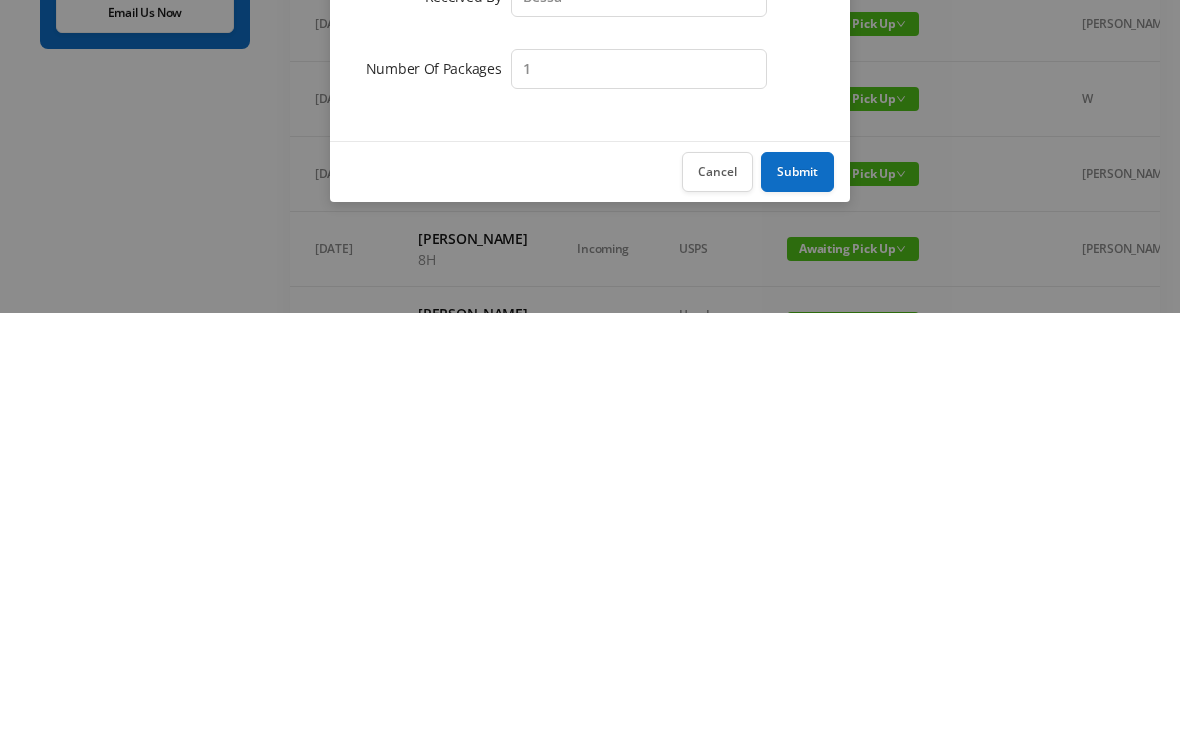 click on "Submit" at bounding box center [797, 594] 